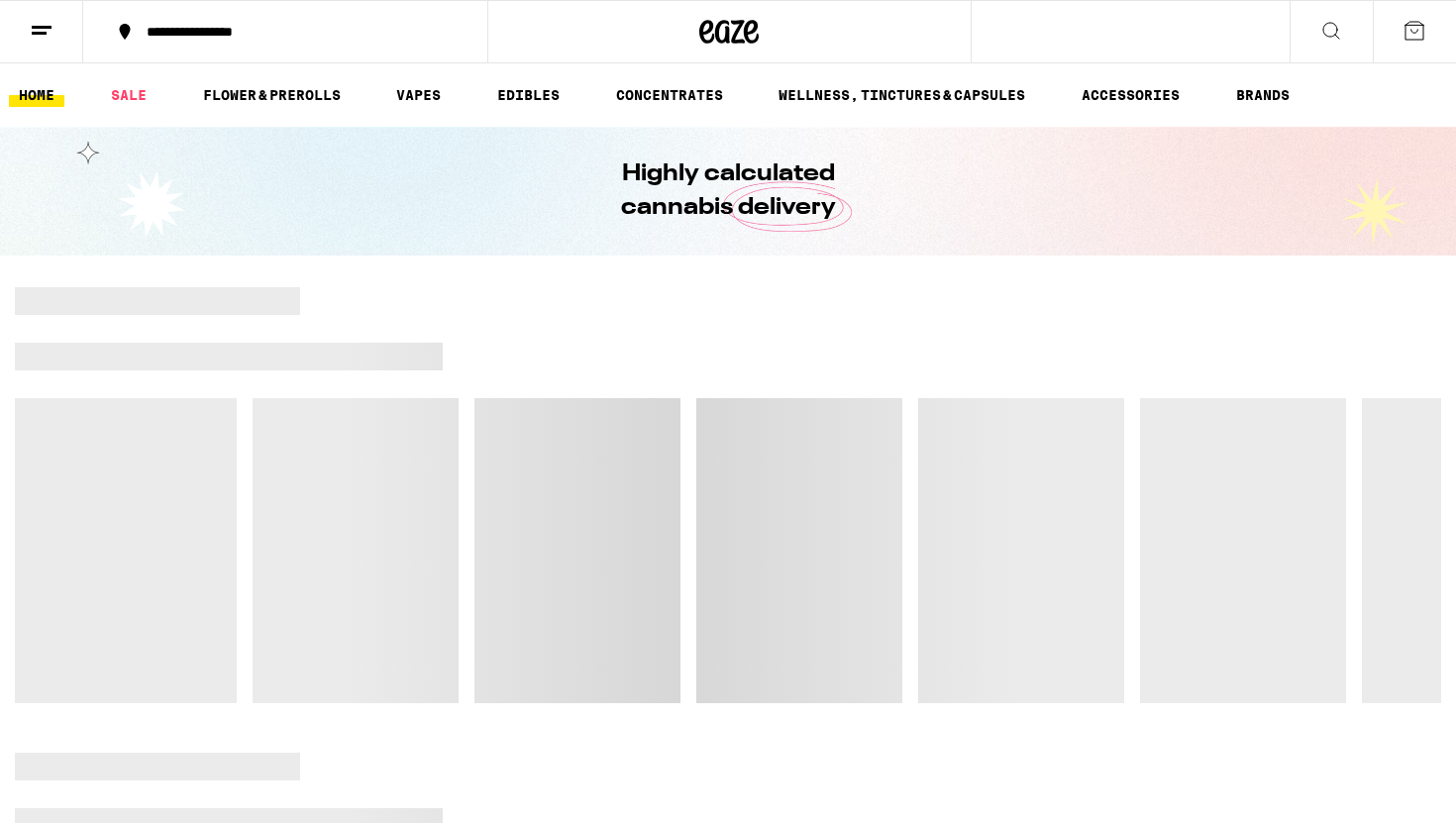 scroll, scrollTop: 0, scrollLeft: 0, axis: both 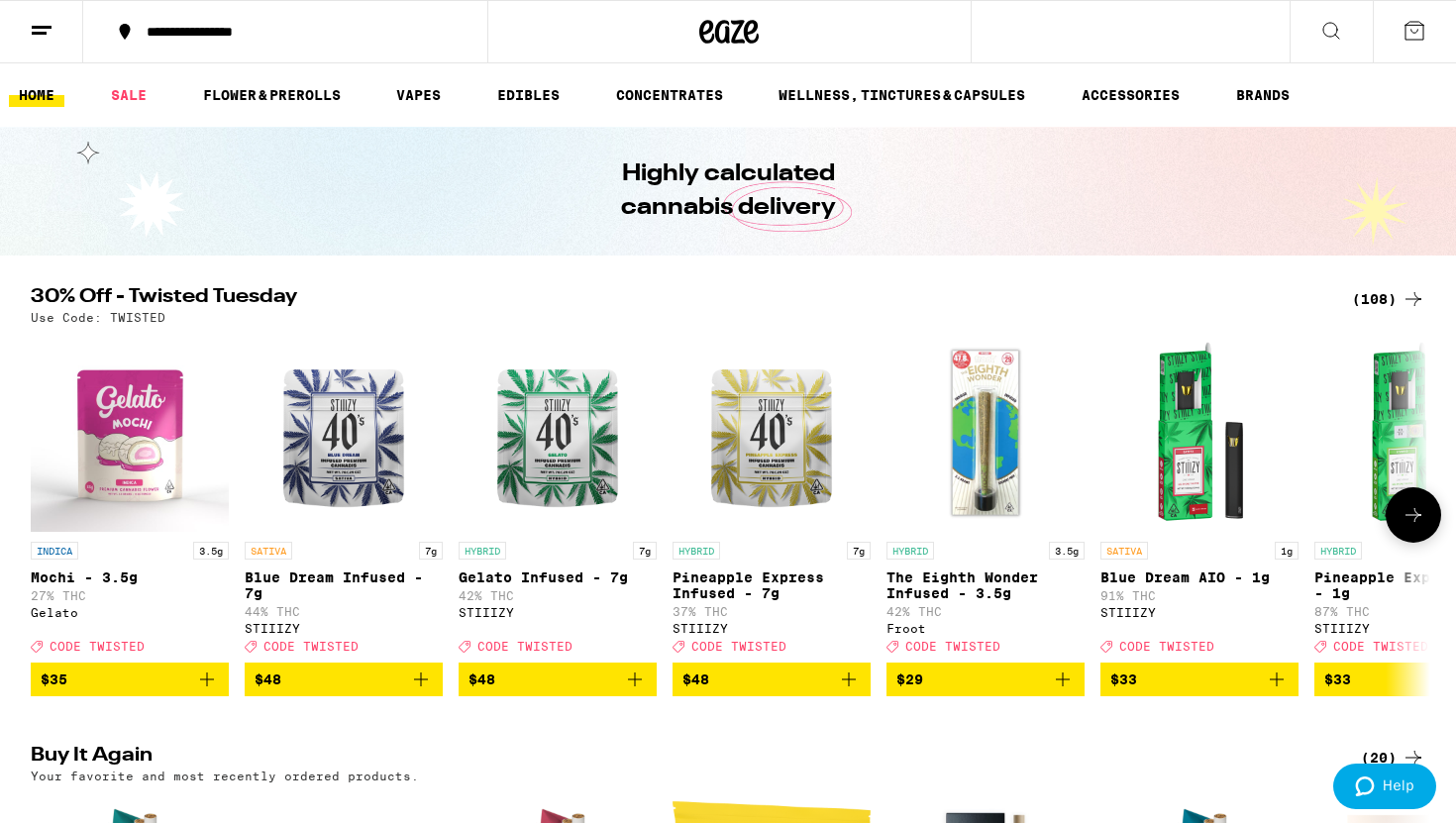 drag, startPoint x: 341, startPoint y: 373, endPoint x: 316, endPoint y: 343, distance: 39.051248 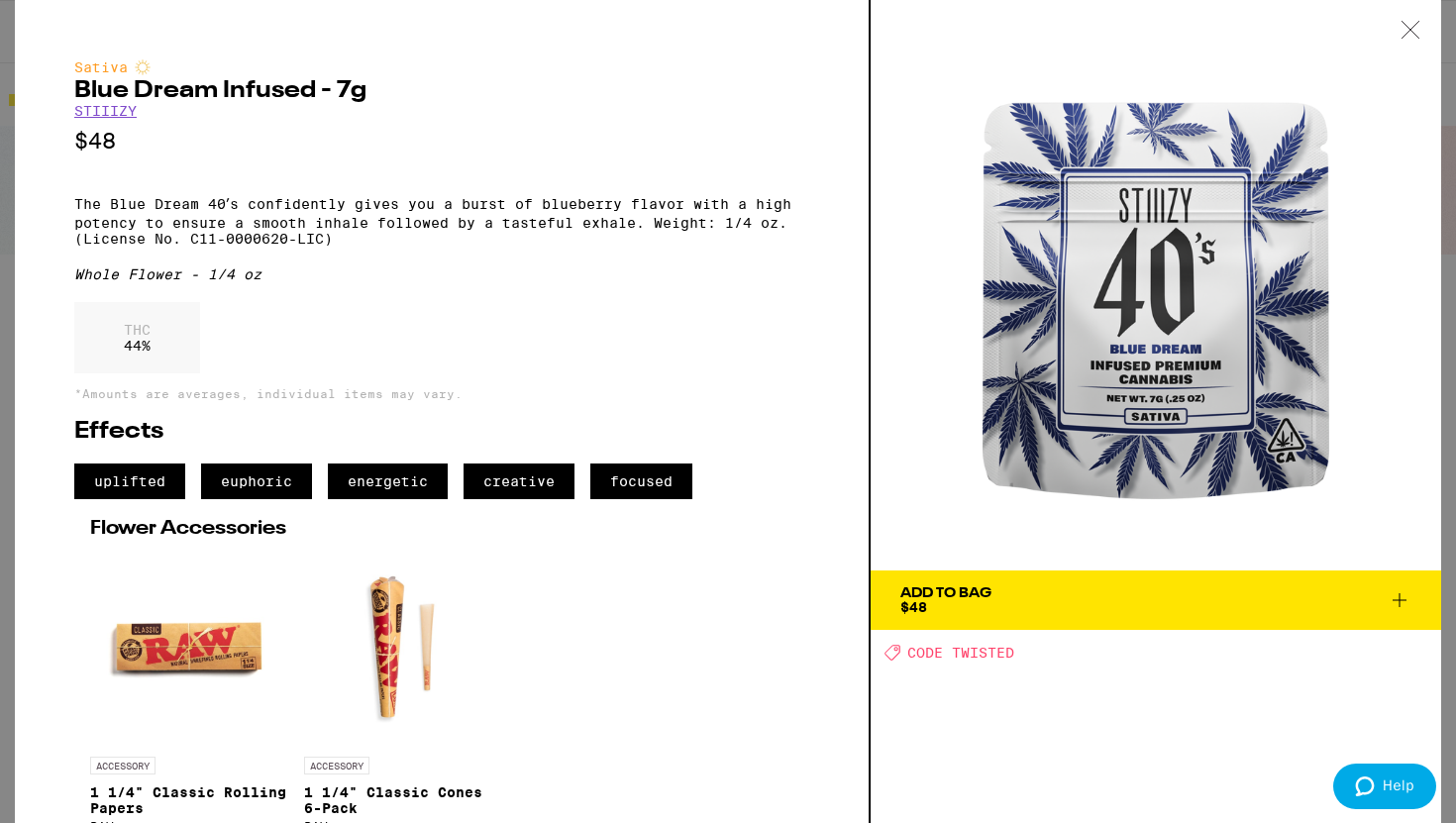 click 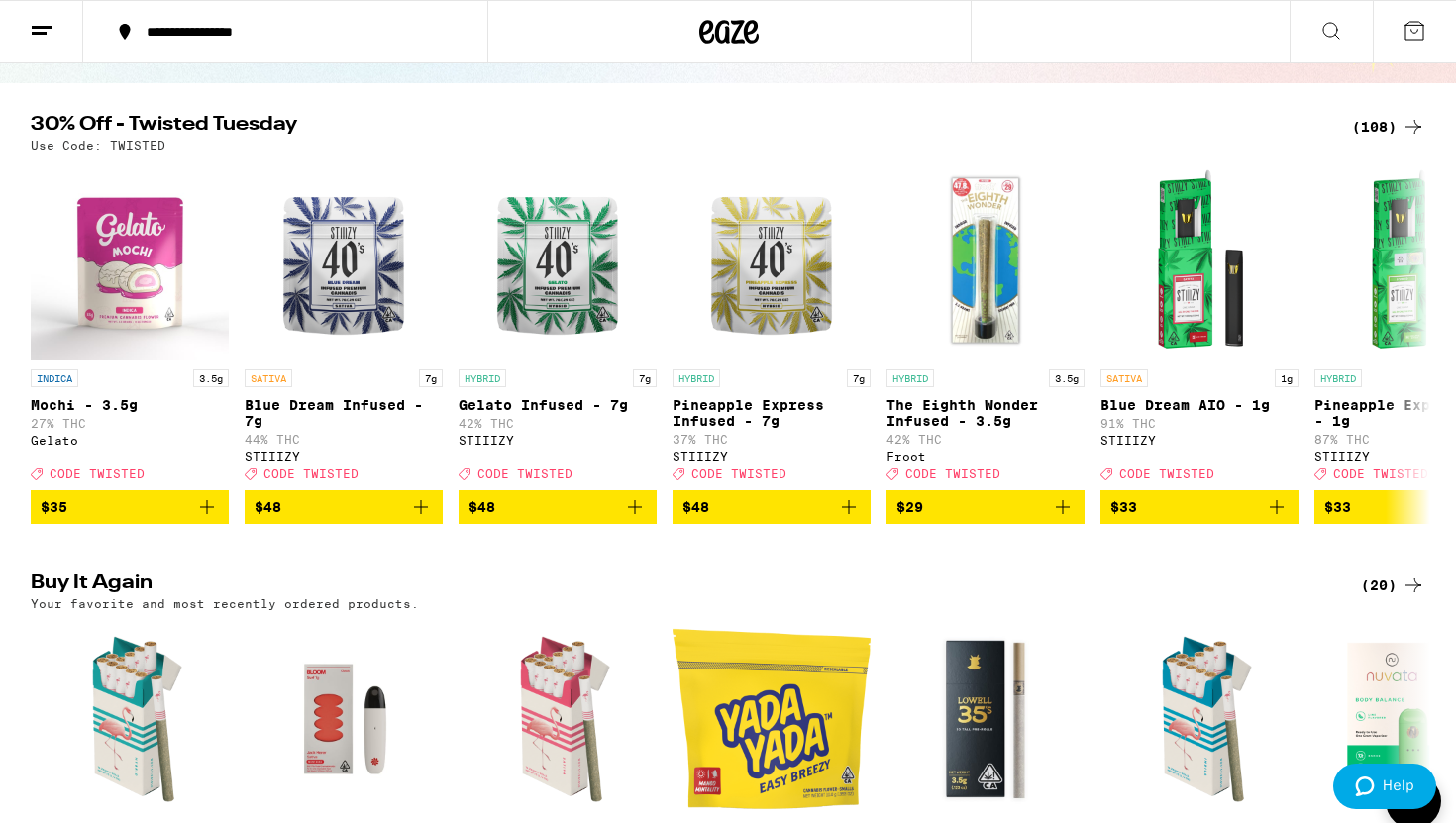 scroll, scrollTop: 169, scrollLeft: 0, axis: vertical 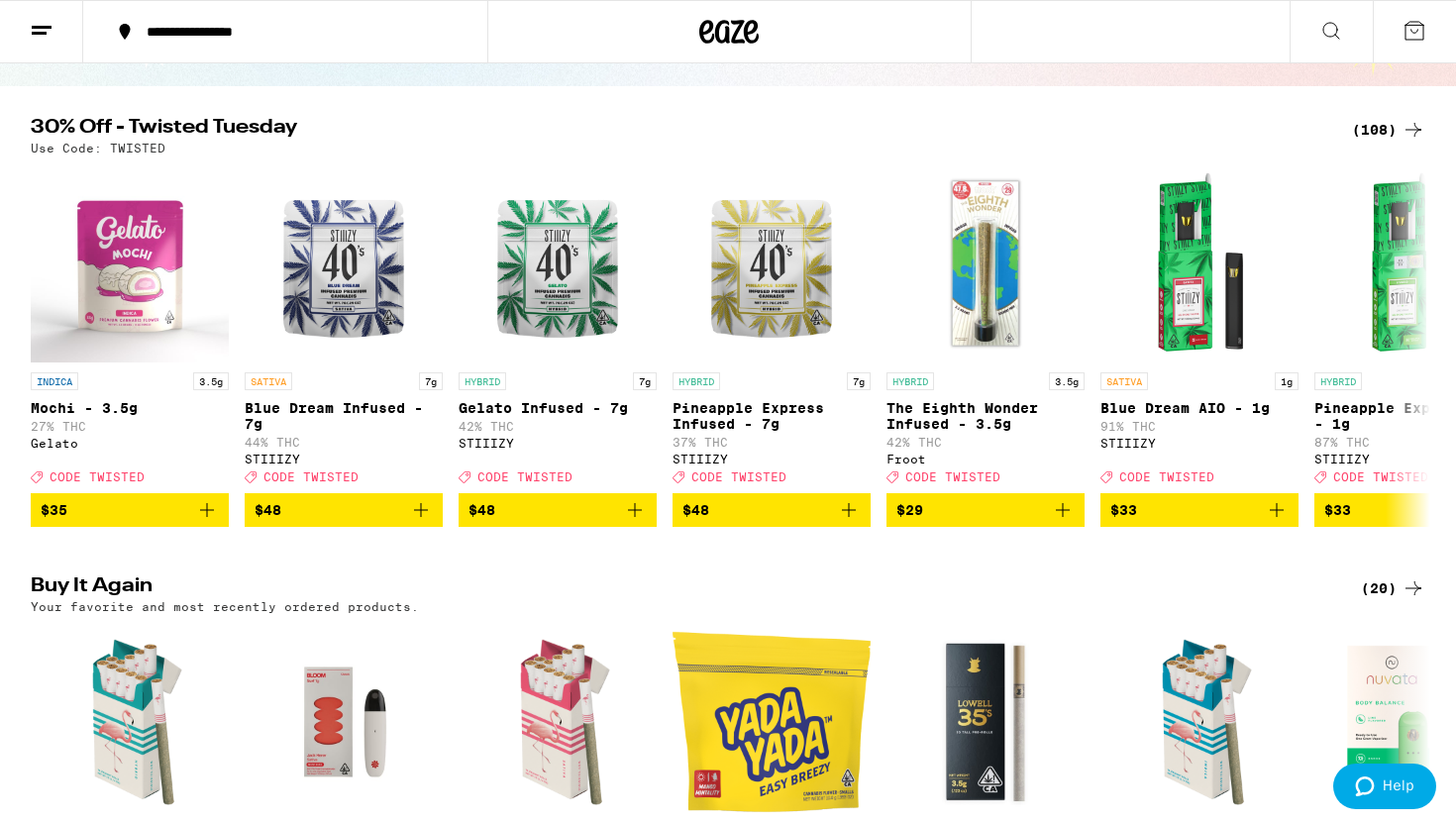 click on "(108)" at bounding box center (1389, 130) 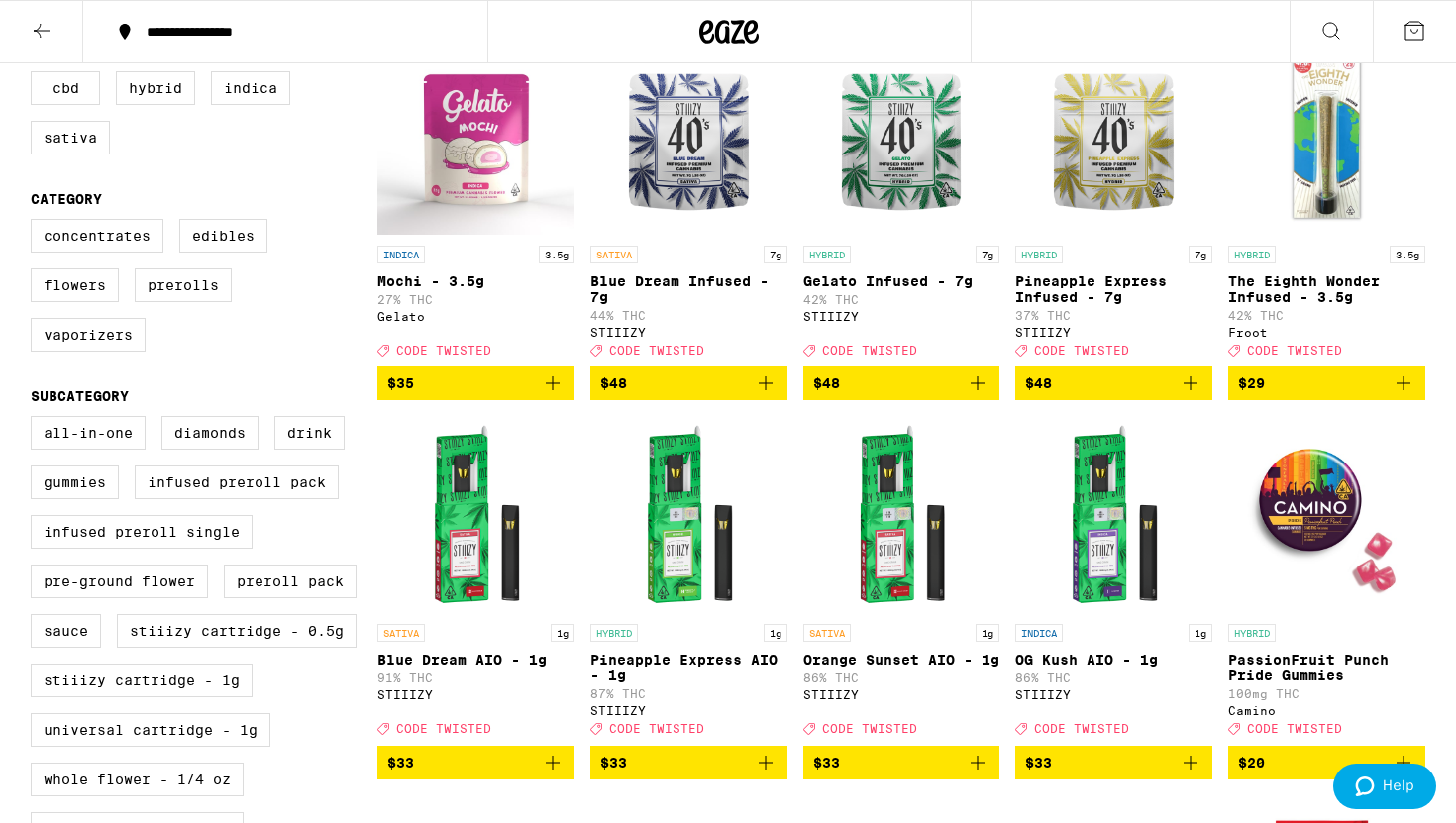 scroll, scrollTop: 363, scrollLeft: 0, axis: vertical 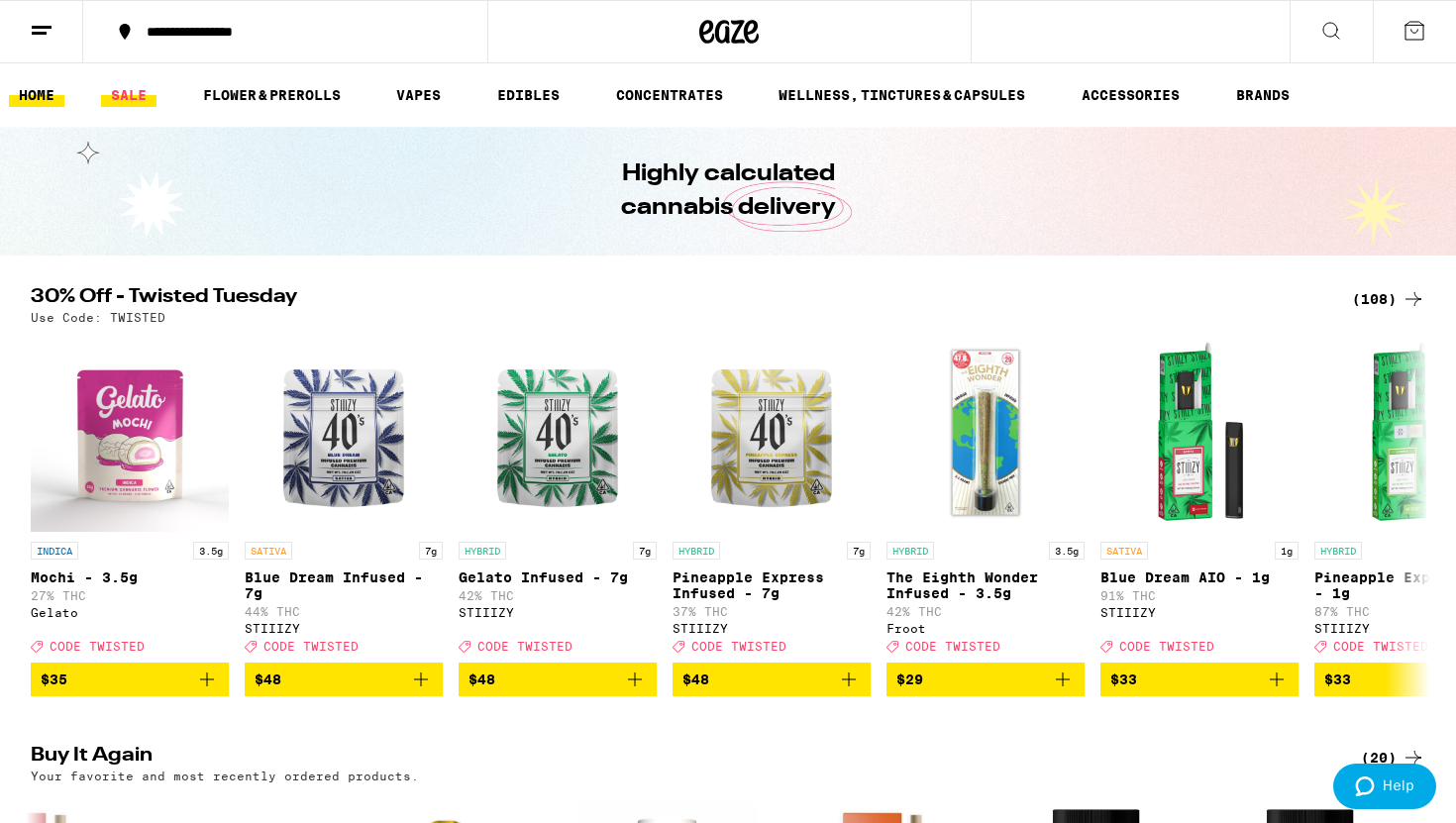 click on "SALE" at bounding box center (129, 95) 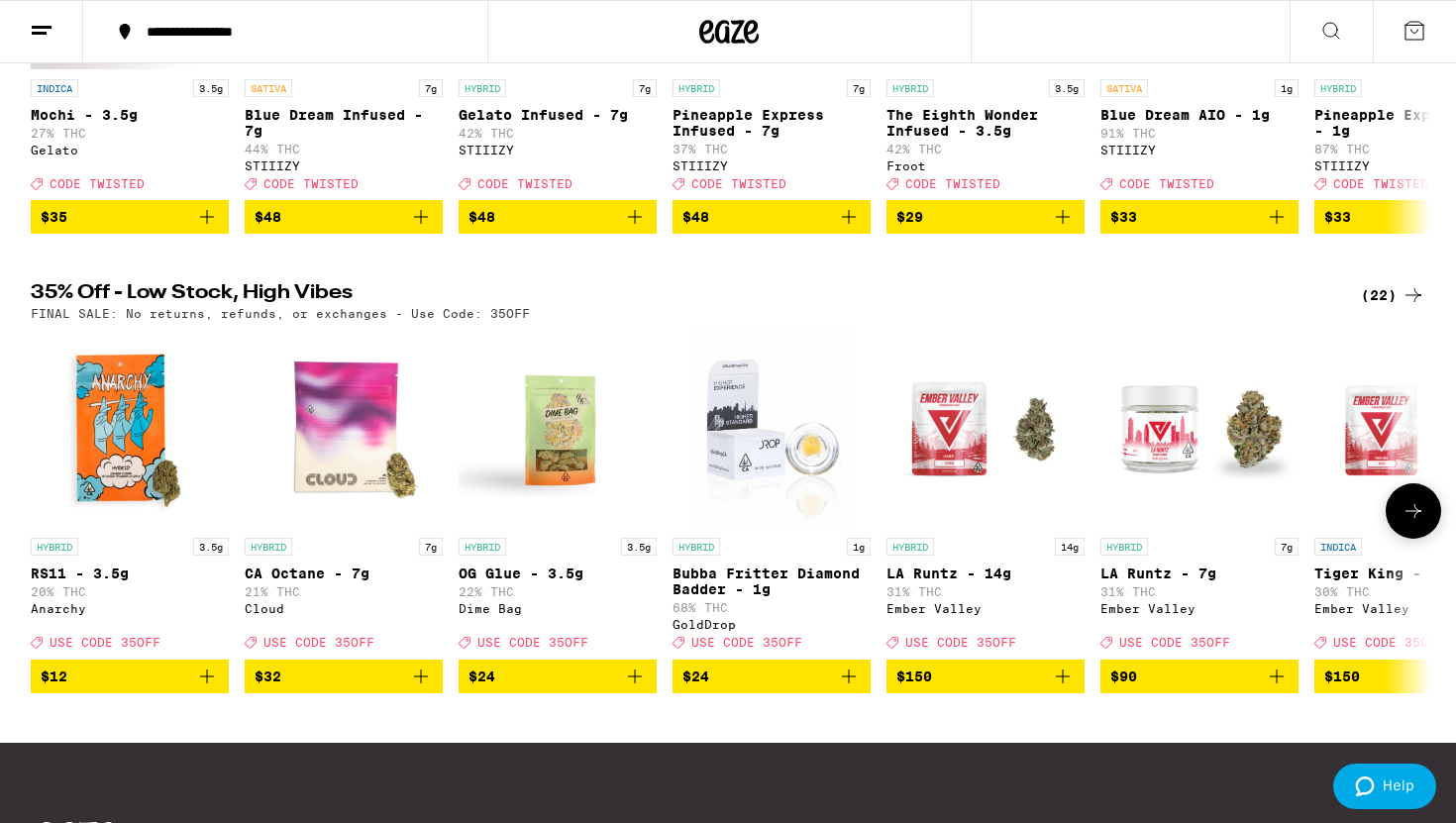 scroll, scrollTop: 463, scrollLeft: 0, axis: vertical 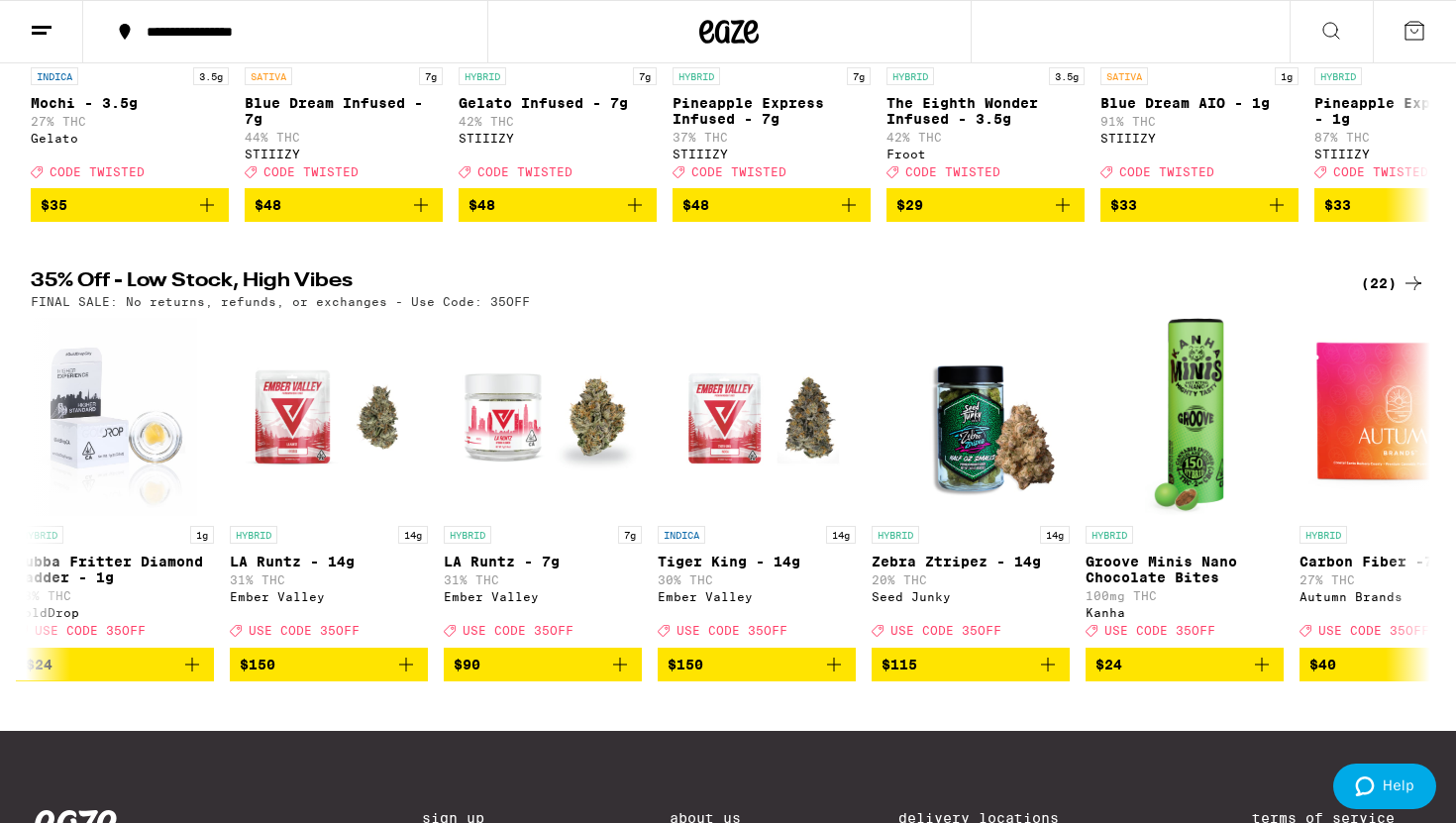 click on "(22)" at bounding box center [1393, 283] 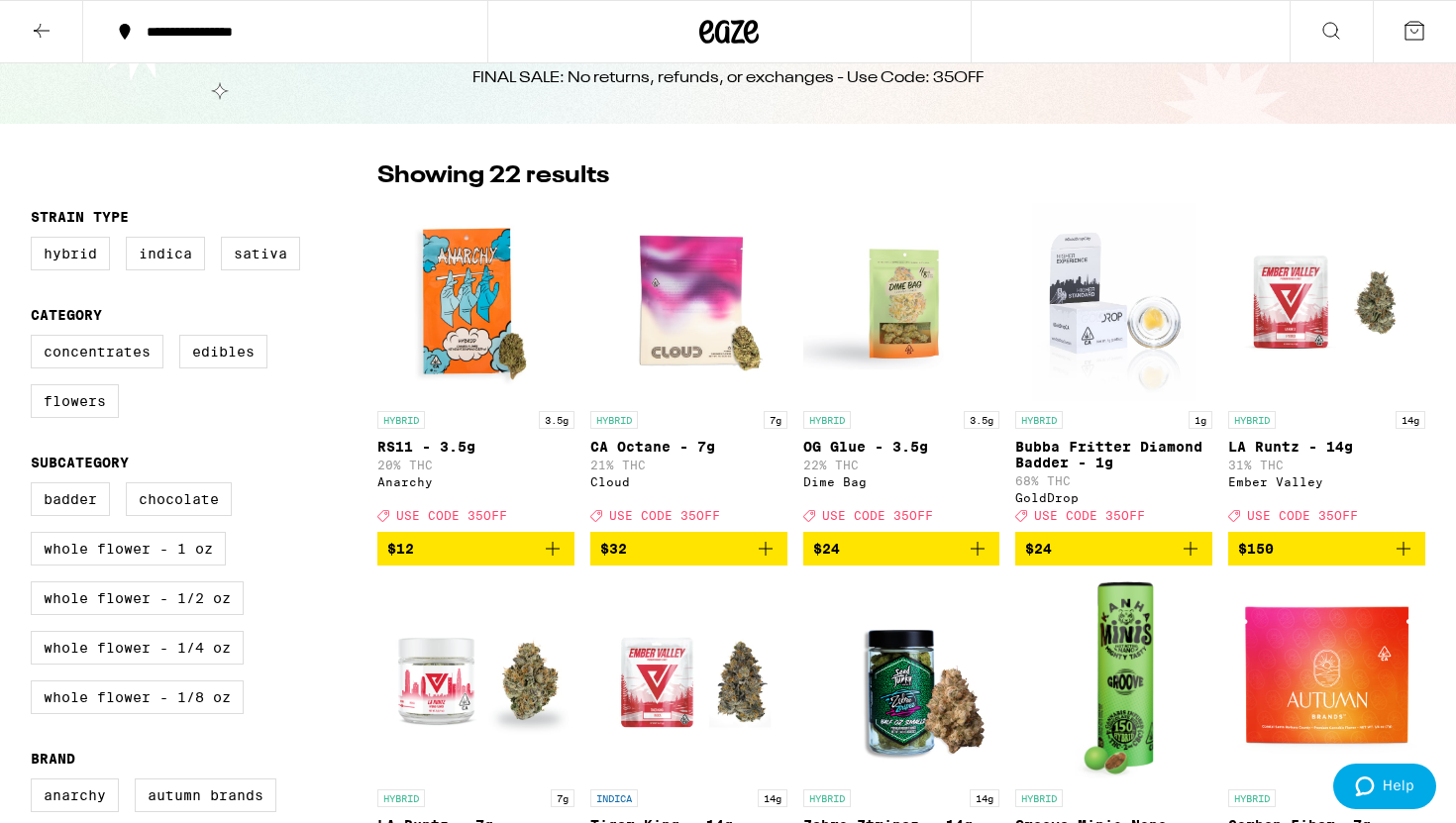 scroll, scrollTop: 63, scrollLeft: 0, axis: vertical 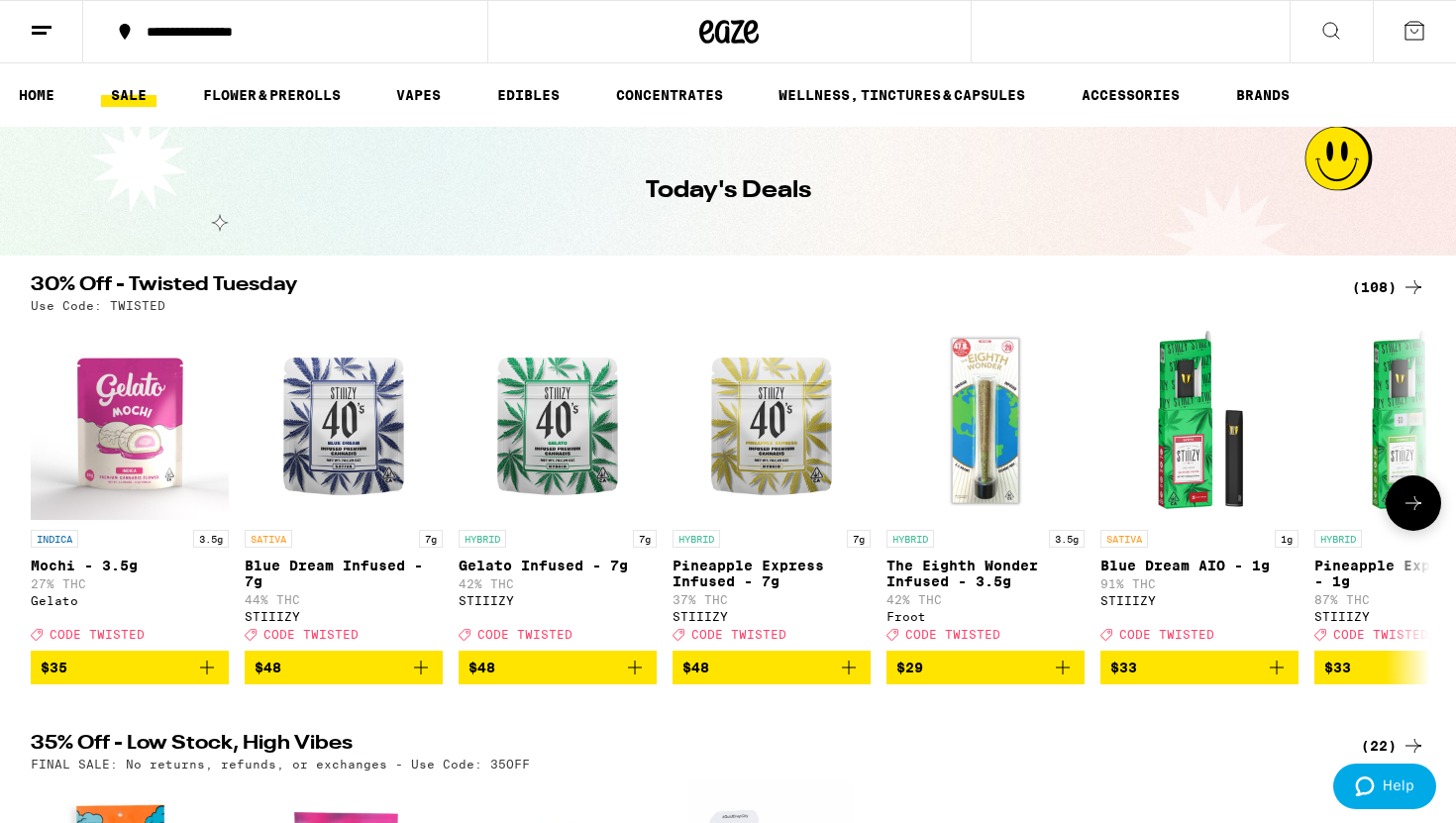 click 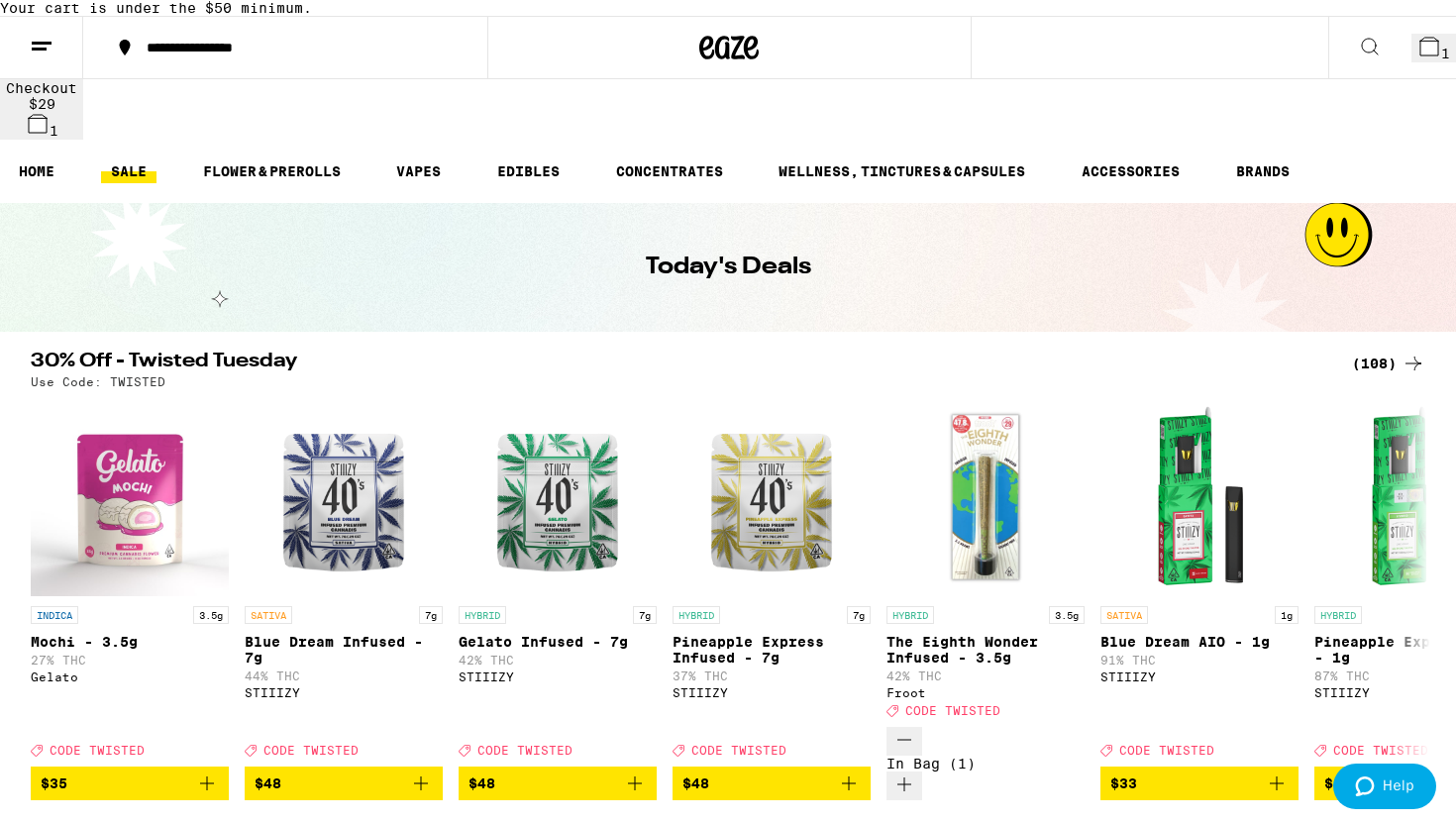 click on "(108)" at bounding box center (1389, 363) 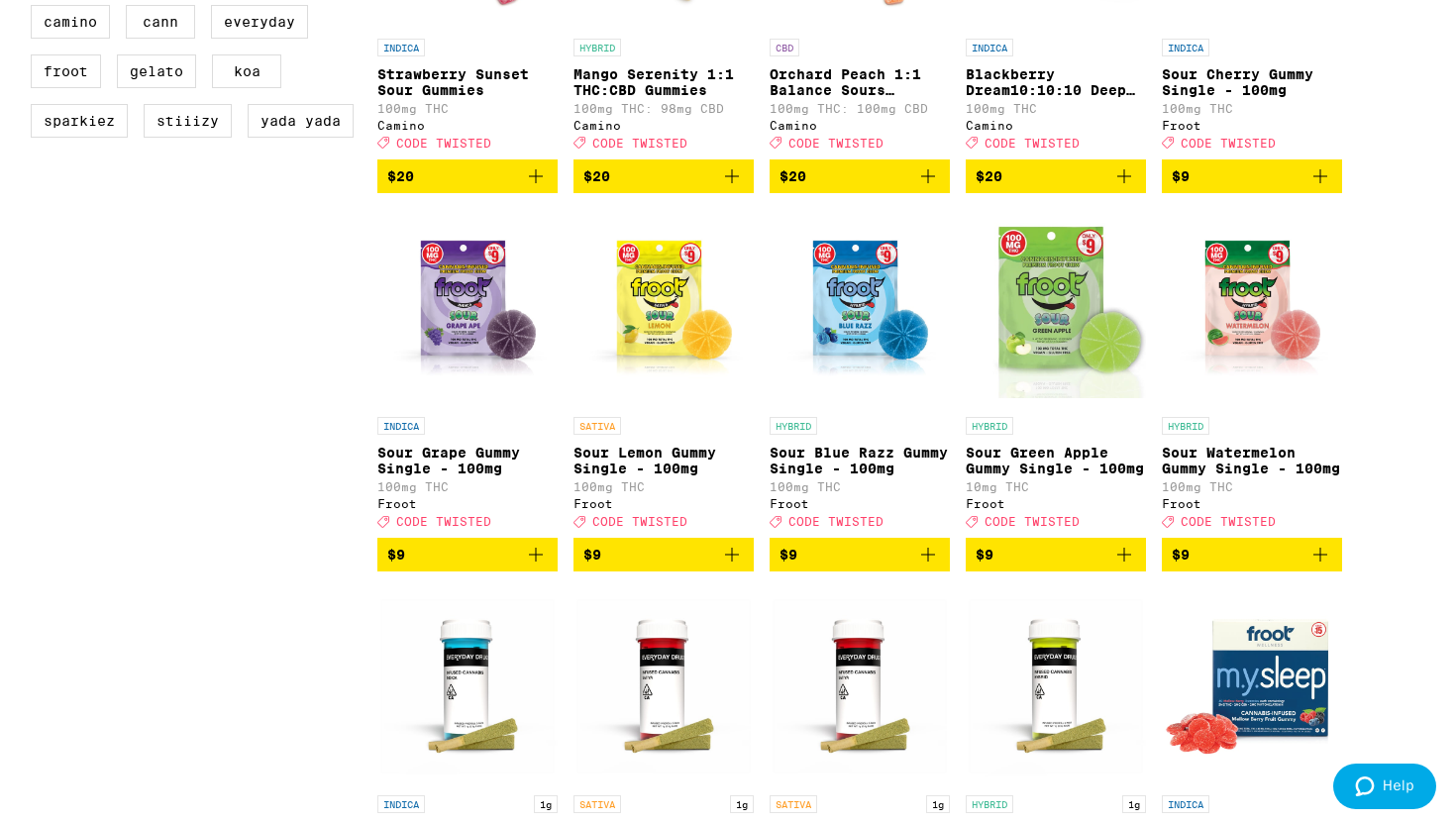 scroll, scrollTop: 0, scrollLeft: 0, axis: both 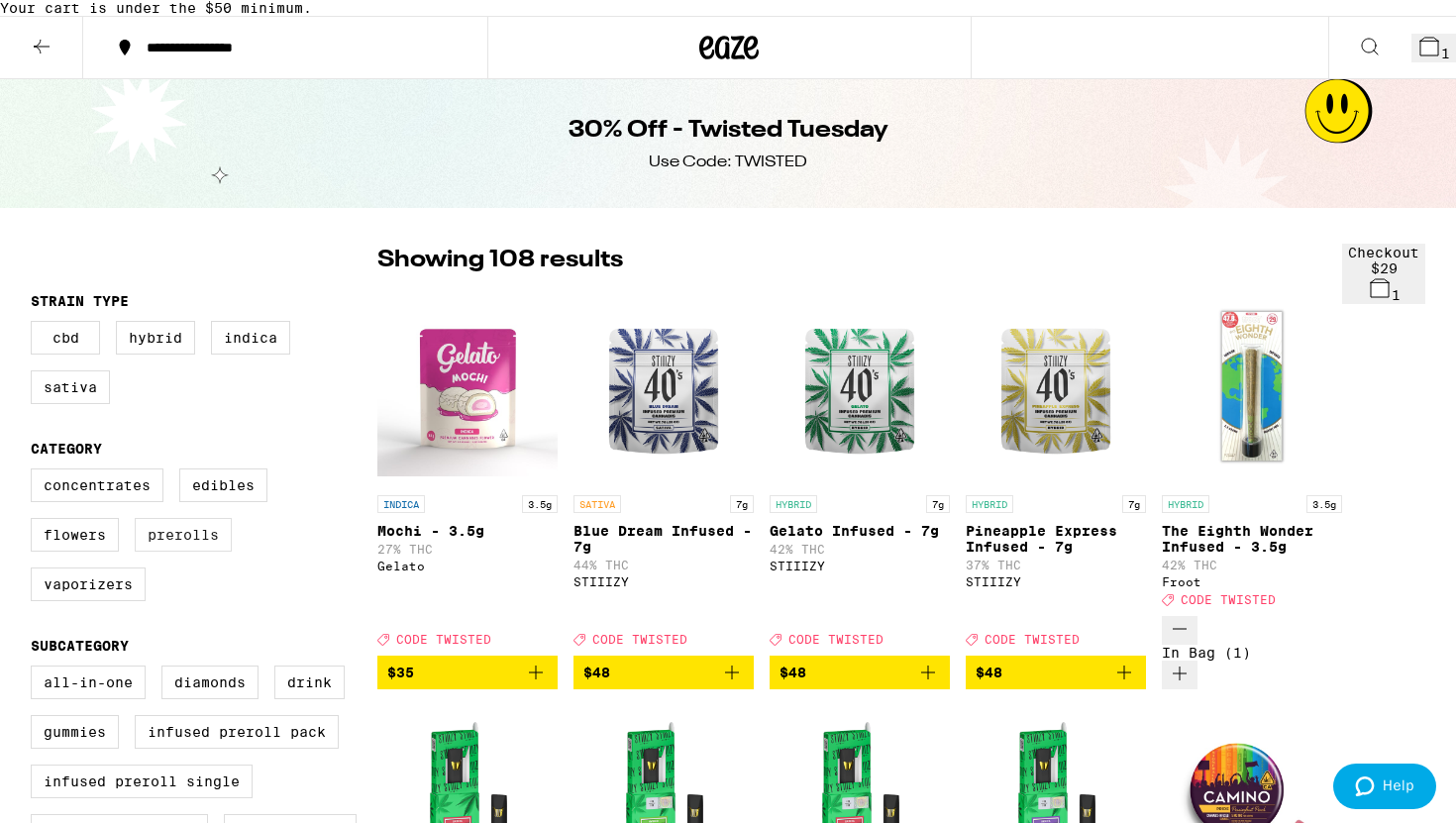 click on "Prerolls" at bounding box center (183, 535) 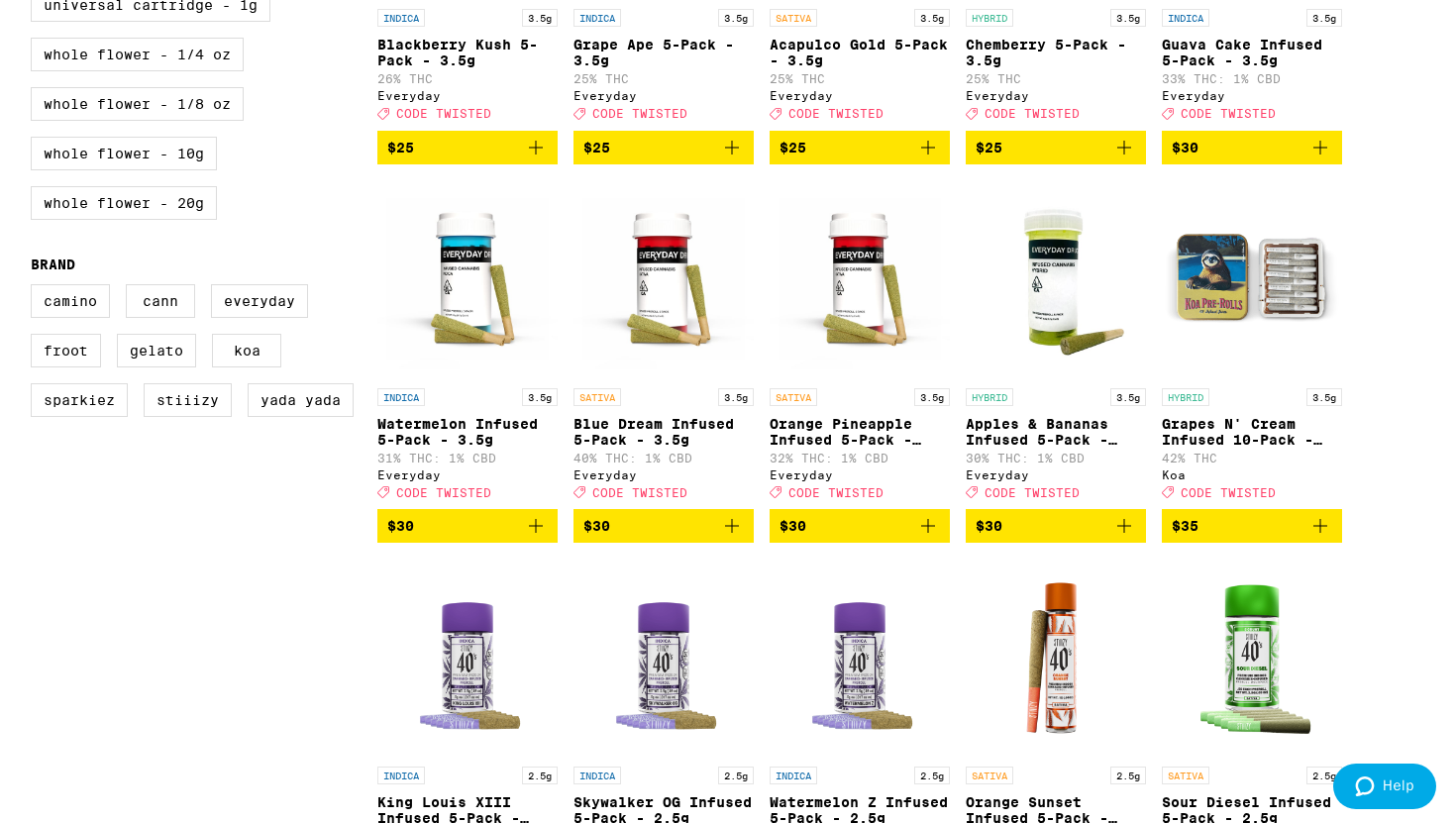 scroll, scrollTop: 906, scrollLeft: 0, axis: vertical 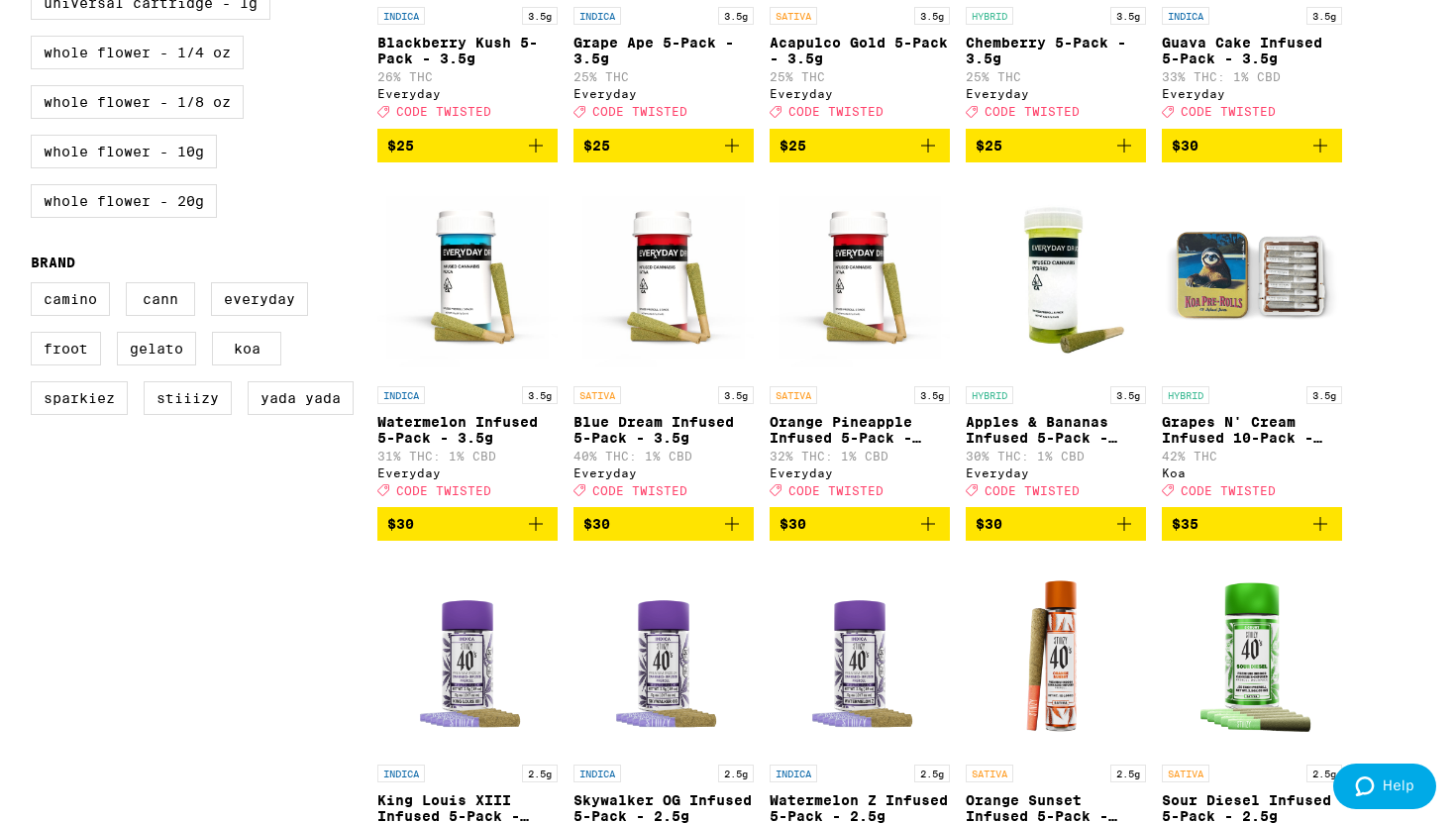 click 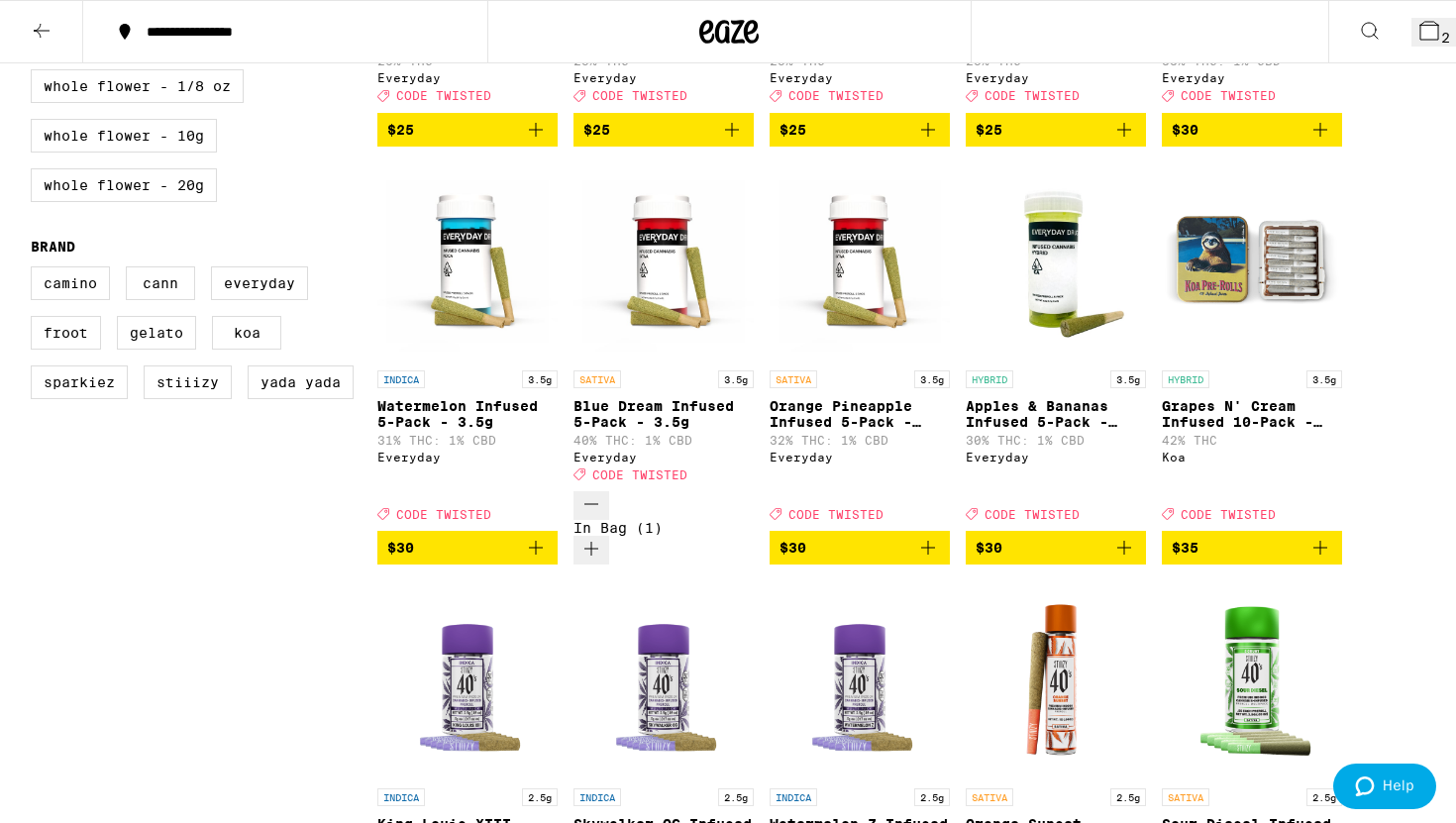 scroll, scrollTop: 843, scrollLeft: 0, axis: vertical 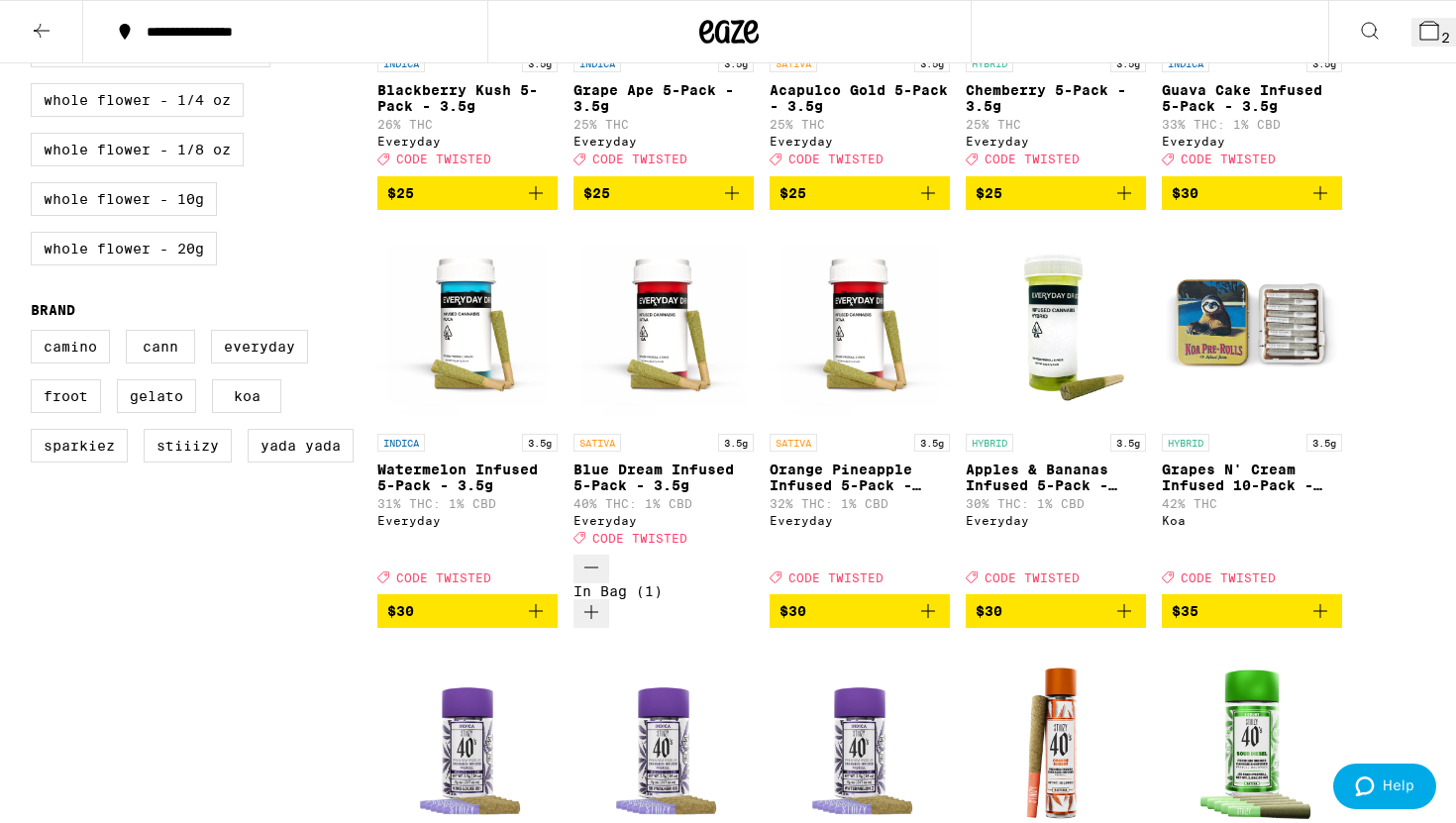click 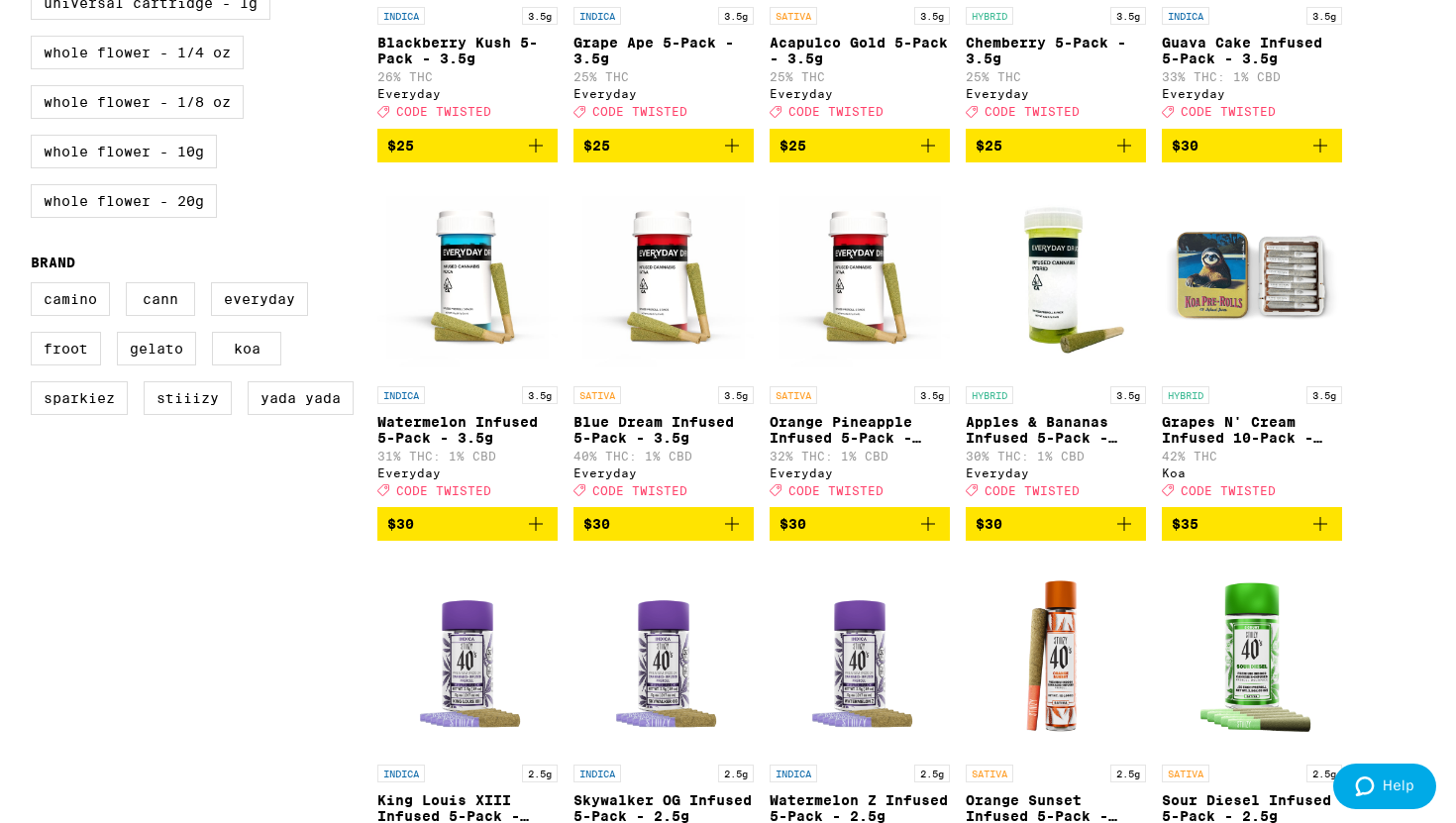 click 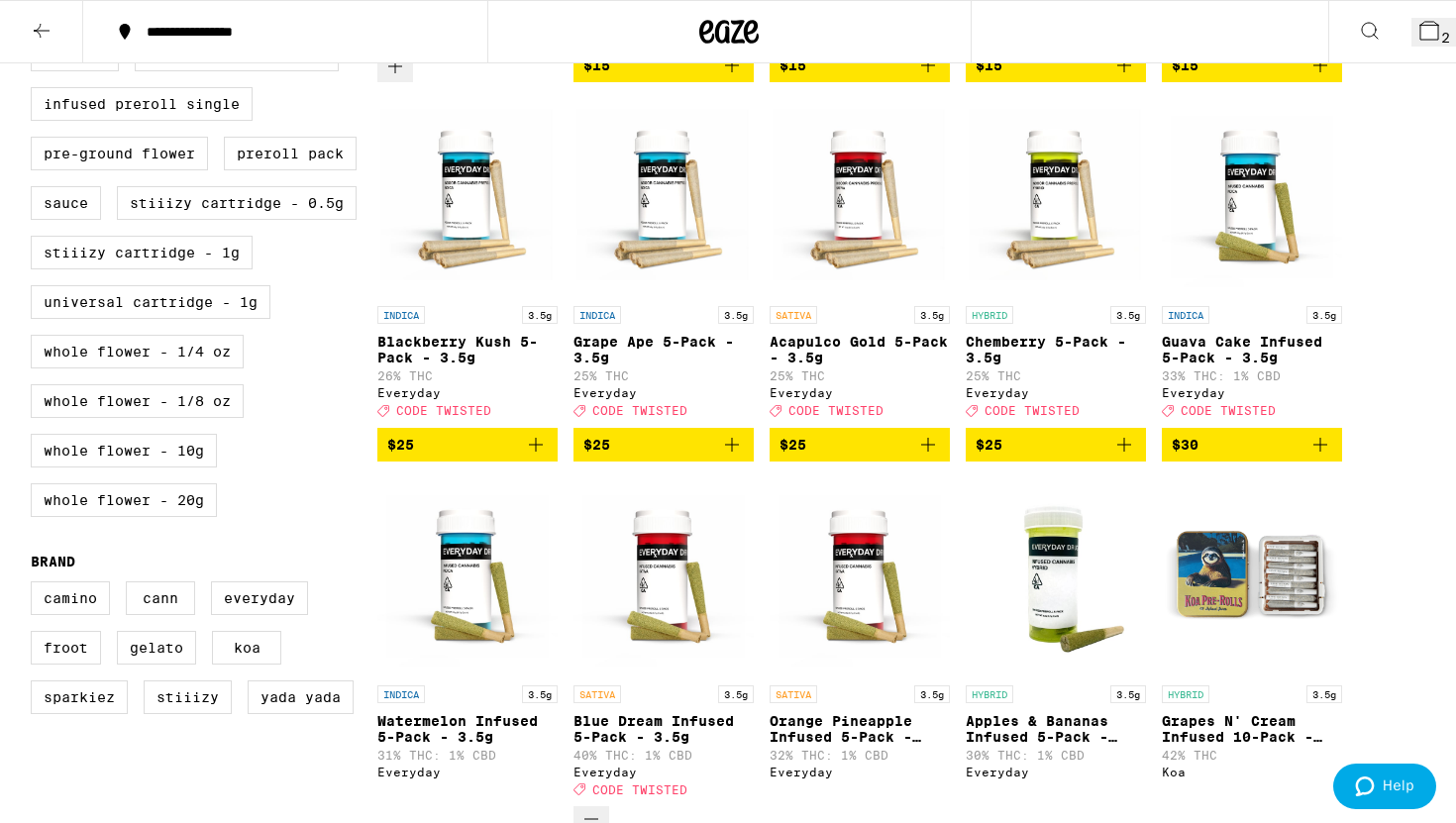 scroll, scrollTop: 0, scrollLeft: 0, axis: both 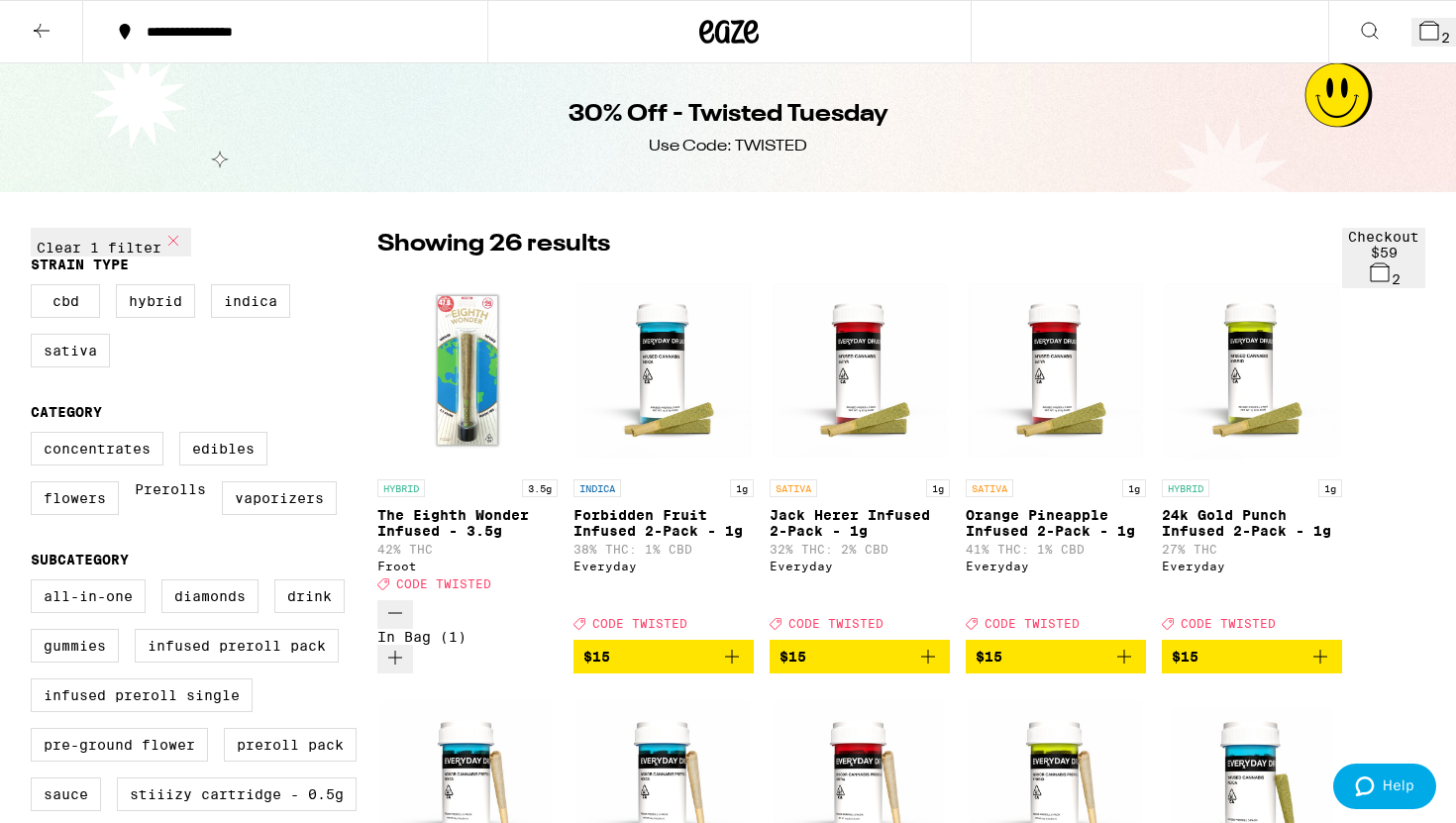 click on "Prerolls" at bounding box center (170, 498) 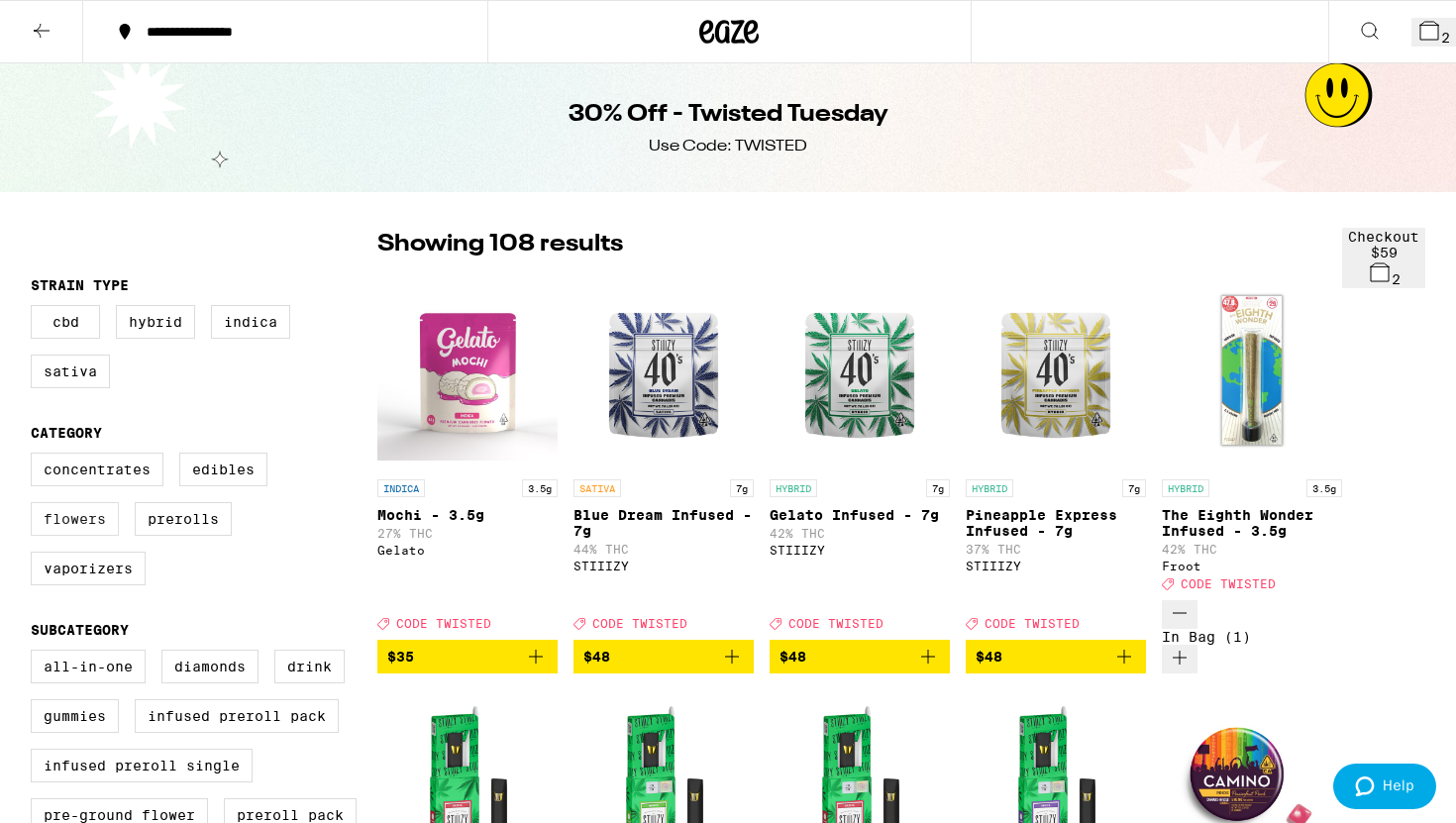 click on "Flowers" at bounding box center (74, 519) 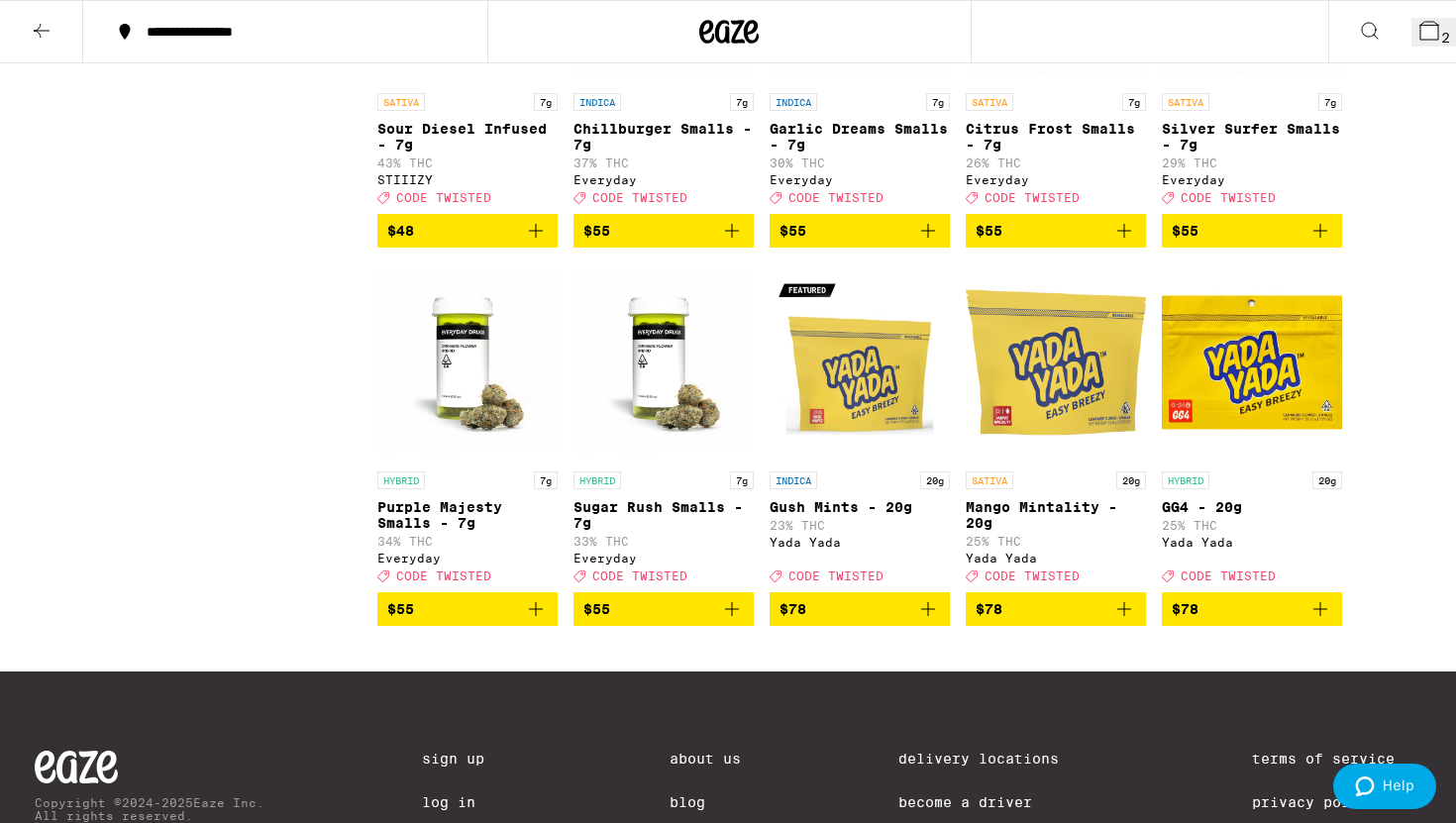 scroll, scrollTop: 1504, scrollLeft: 0, axis: vertical 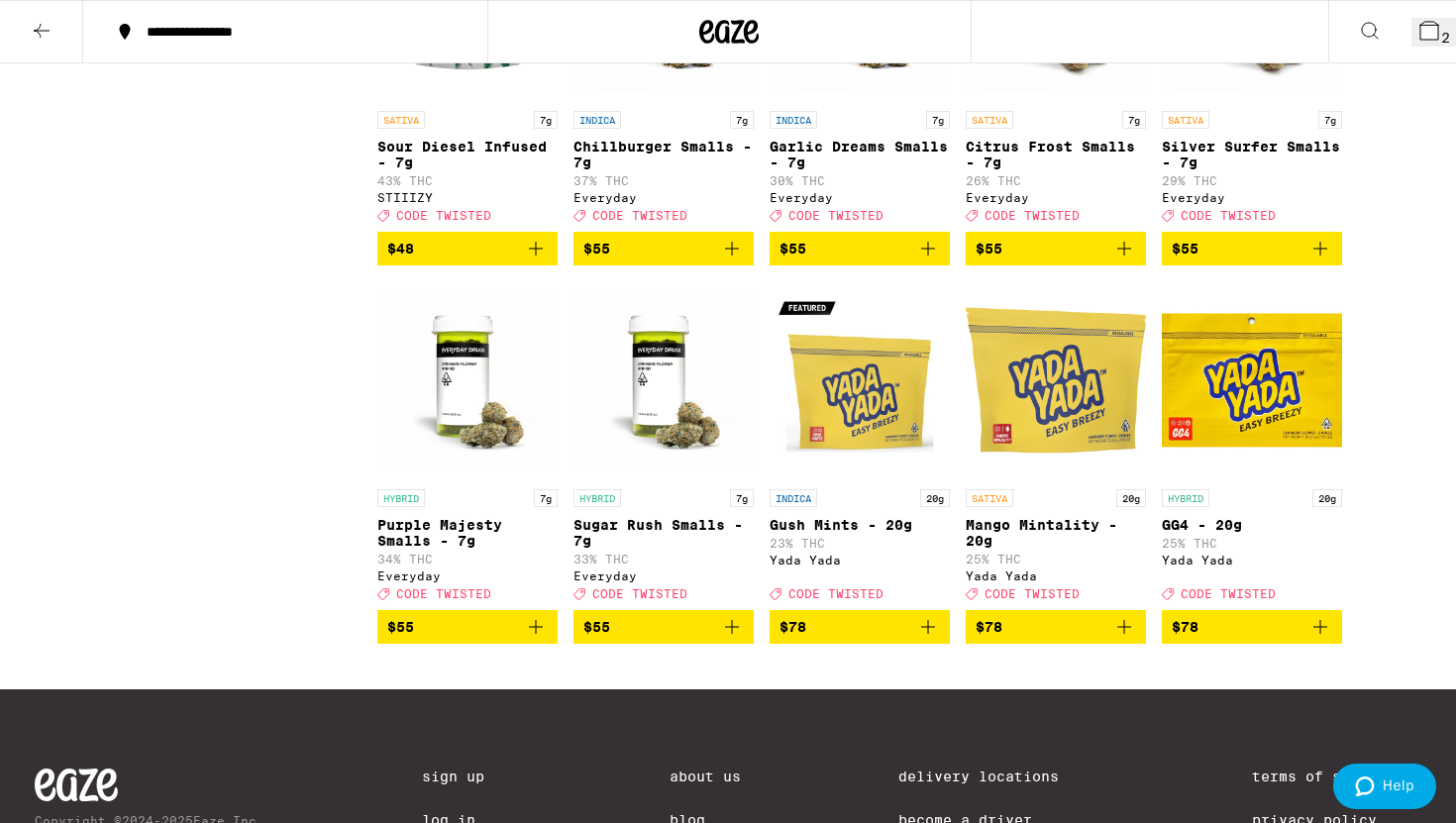 click 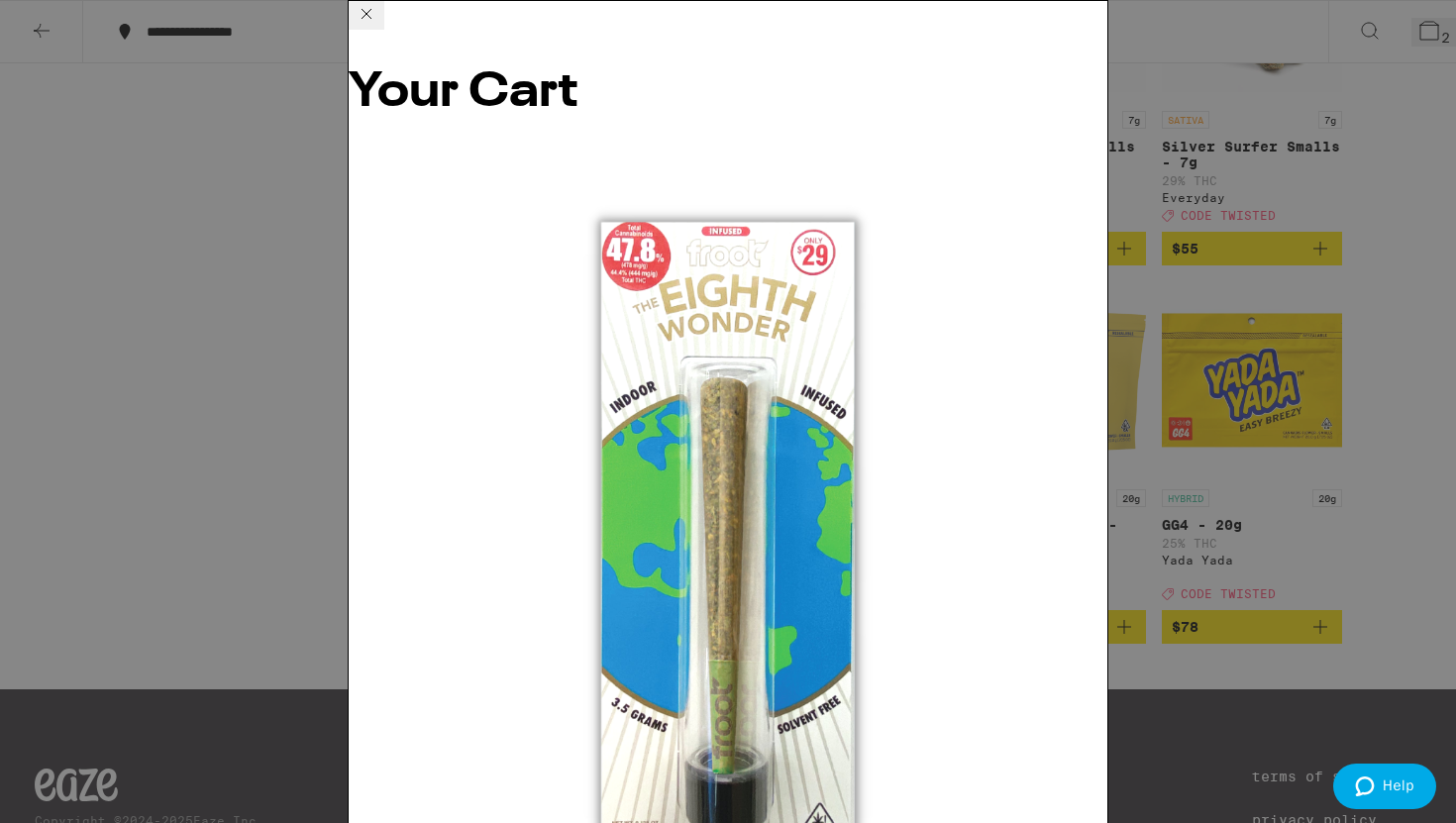 click on "Your Cart The Eighth Wonder Infused - 3.5g Froot $29 1 Blue Dream Infused 5-Pack - 3.5g Everyday $30 1 Add for free delivery INDICA 3.5g Black Cherry Gelato - 3.5g Circles Base Camp $16 INDICA 3.5g Wedding Cake - 3.5g Circles Base Camp $16 SATIVA 3.5g Apple Jack - 3.5g Circles Base Camp Deal Created with Sketch. USE CODE 35OFF $16 SATIVA 3.5g Gelonade - 3.5g Circles Base Camp $16 SATIVA 3.5g Pipe Dream - 3.5g Circles Base Camp $16 HYBRID 3.5g Lemon Grass - 3.5g Circles Base Camp $16 HYBRID Fruity Crispy Rice Bar Dr. Norm's $16 HYBRID Very Berry Crunch Rice Crispy Treat Dr. Norm's $16 ACCESSORY Cinnamon Crunch Crispy Rice Bar Dr. Norm's $16 INDICA 1g Cheesecake Sugar Diamonds - 1g Tutti $16 Subtotal $59.00 Delivery $5.00 Add $16 to get free delivery! Taxes & Fees More Info $36.00 Order Total $100.00 ⚠️ www.P65Warnings.ca.gov Apply Promo Checkout" at bounding box center [728, 411] 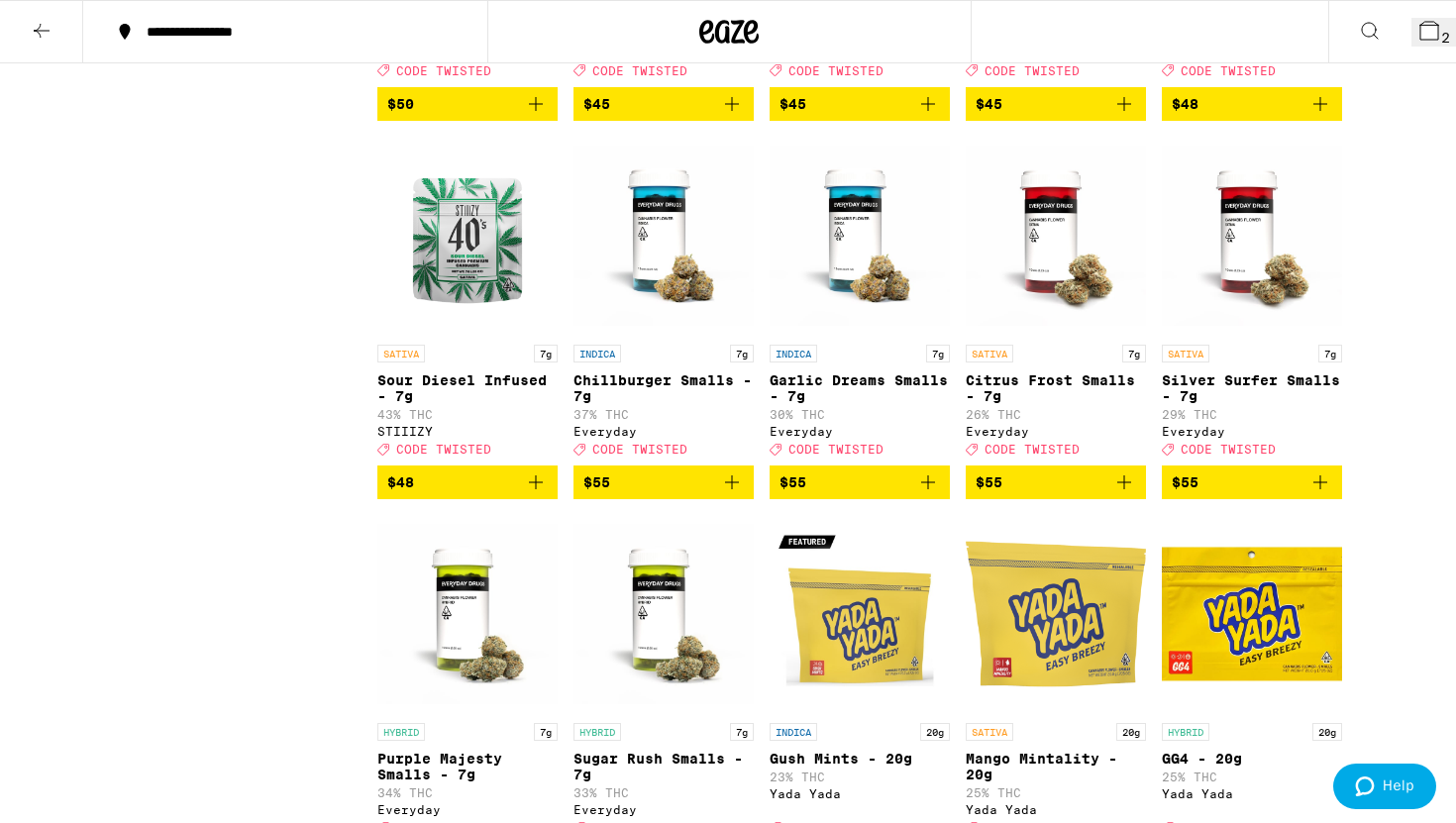 scroll, scrollTop: 1389, scrollLeft: 0, axis: vertical 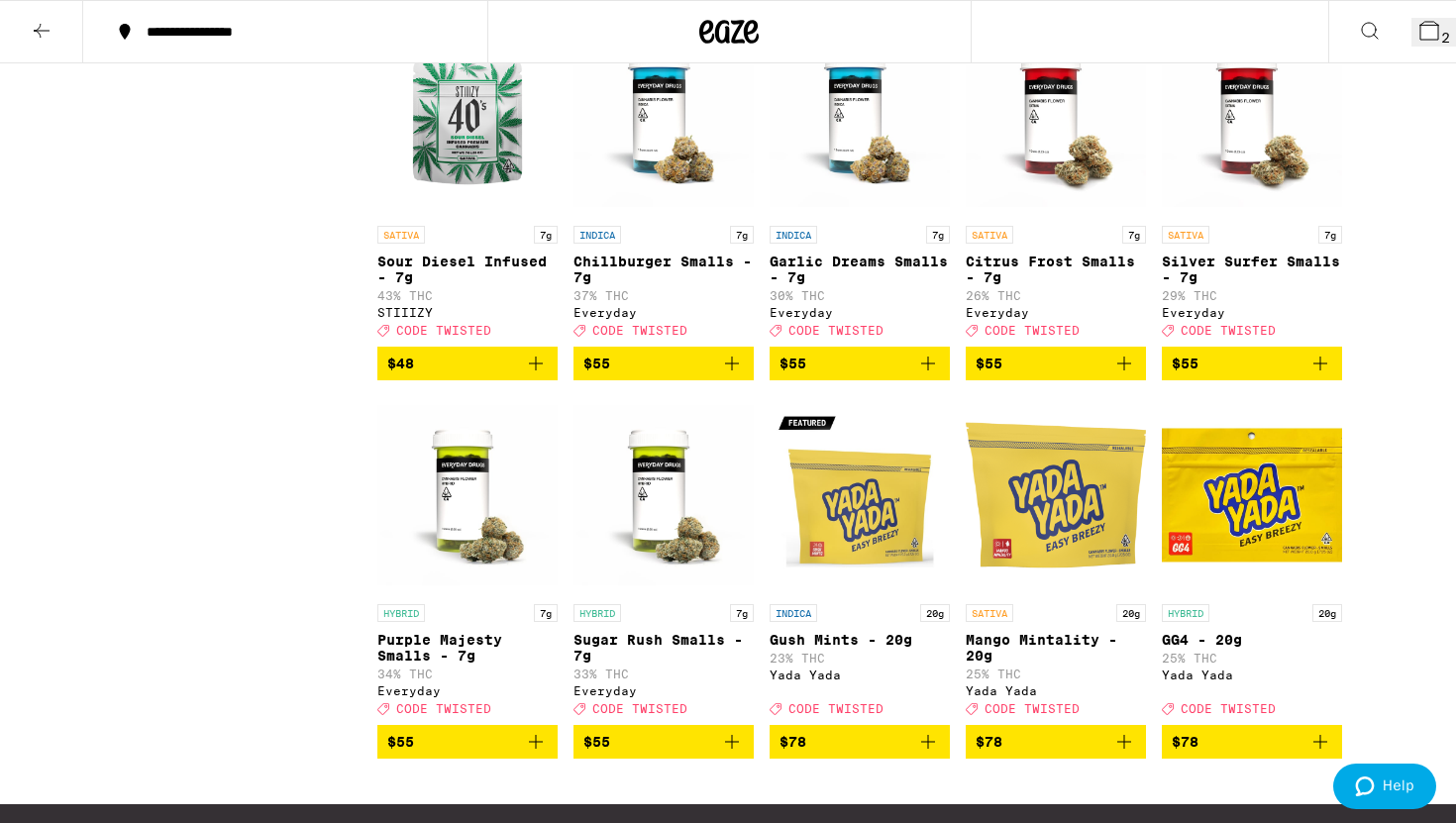 click 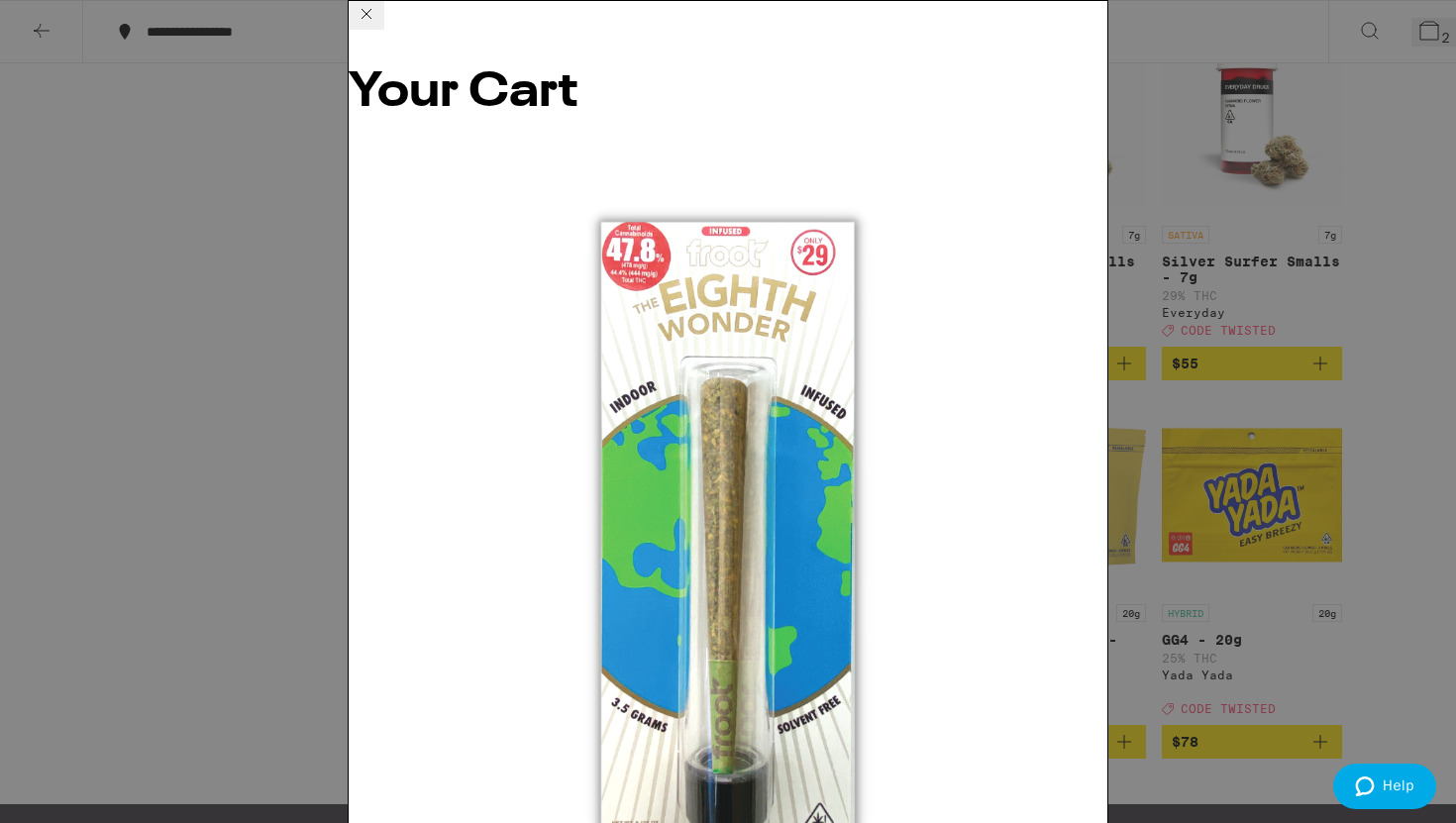click on "Apply Promo" at bounding box center [403, 2777] 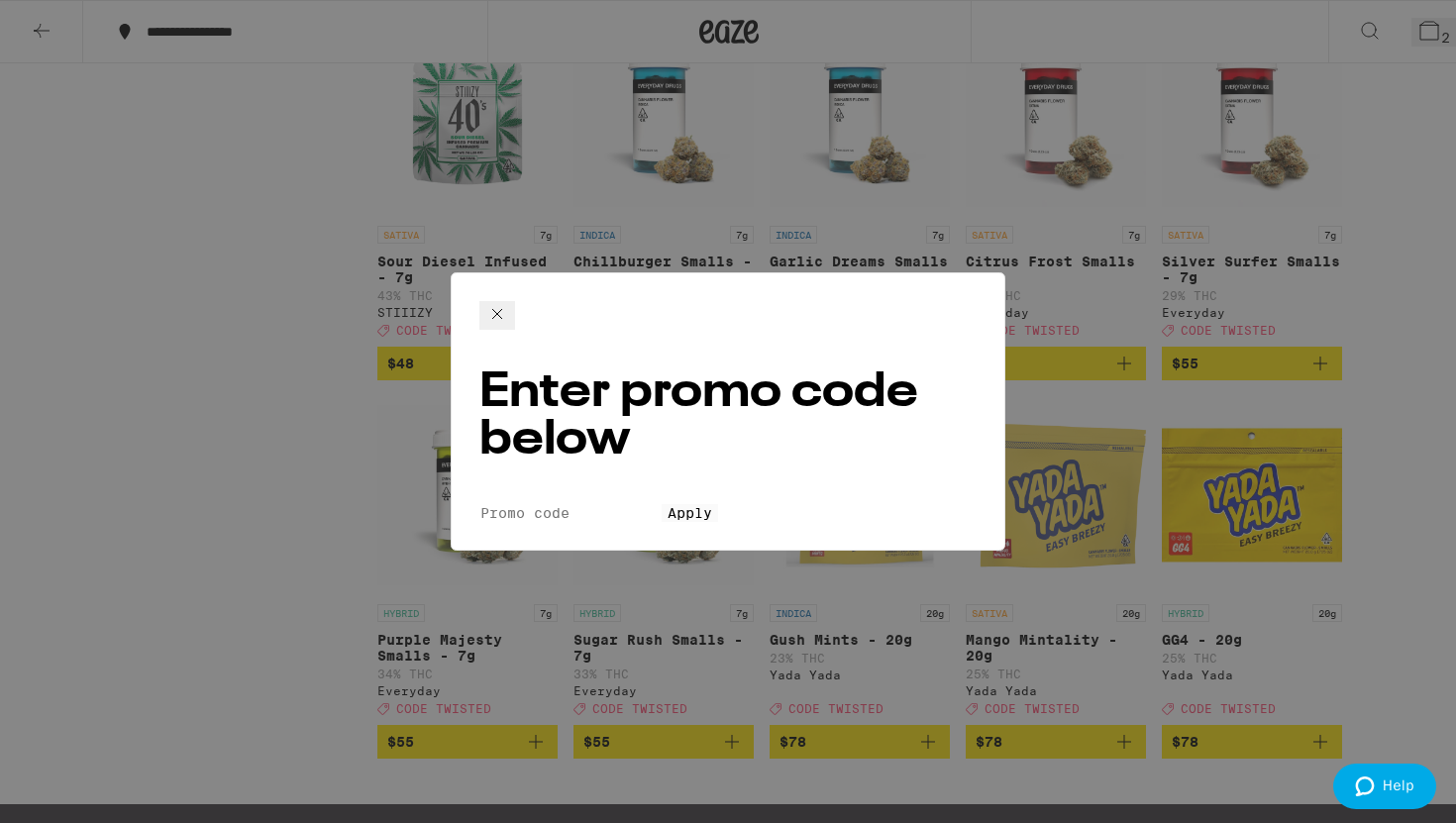 click on "Promo Code" at bounding box center [571, 513] 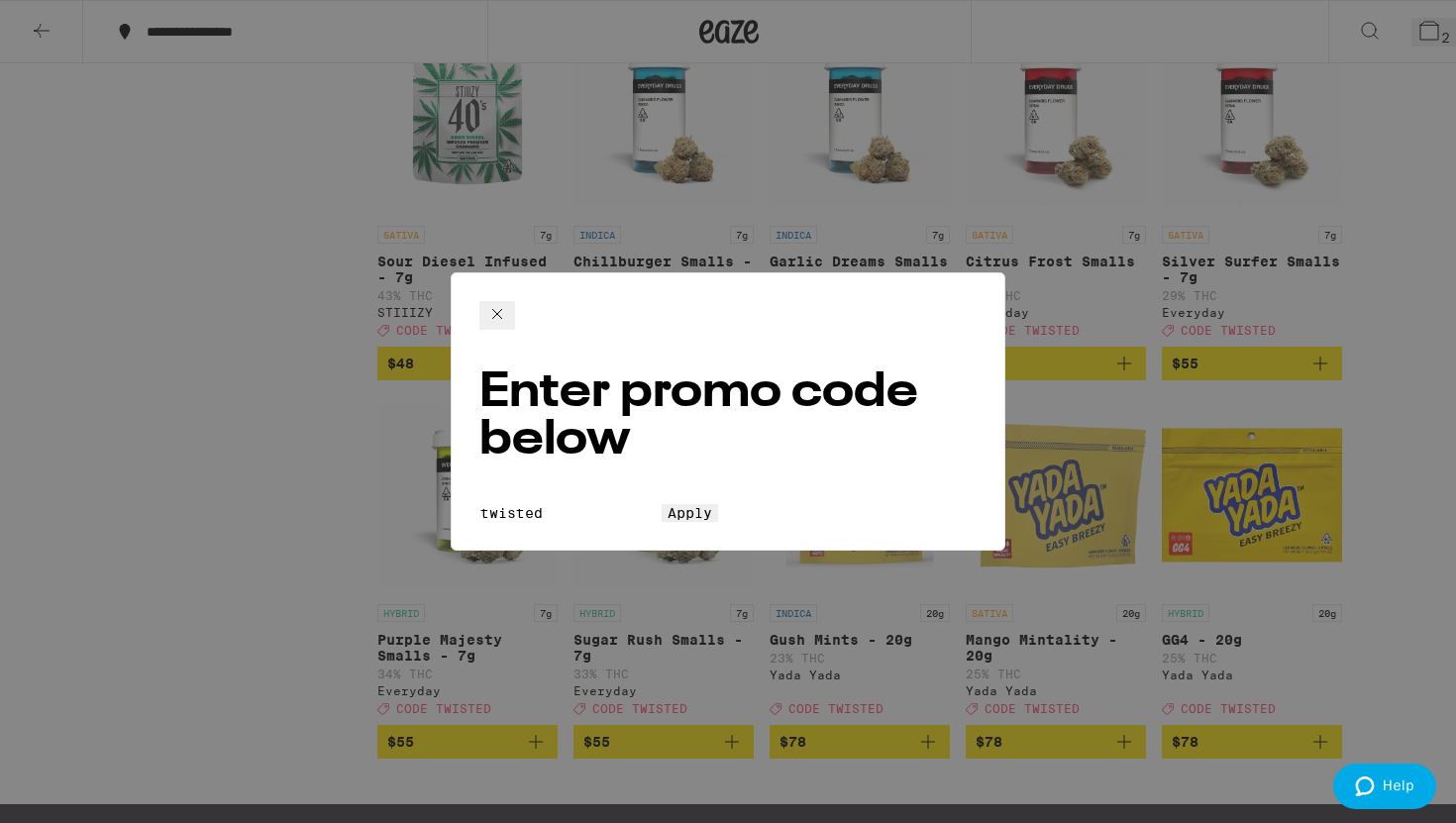 type on "twisted" 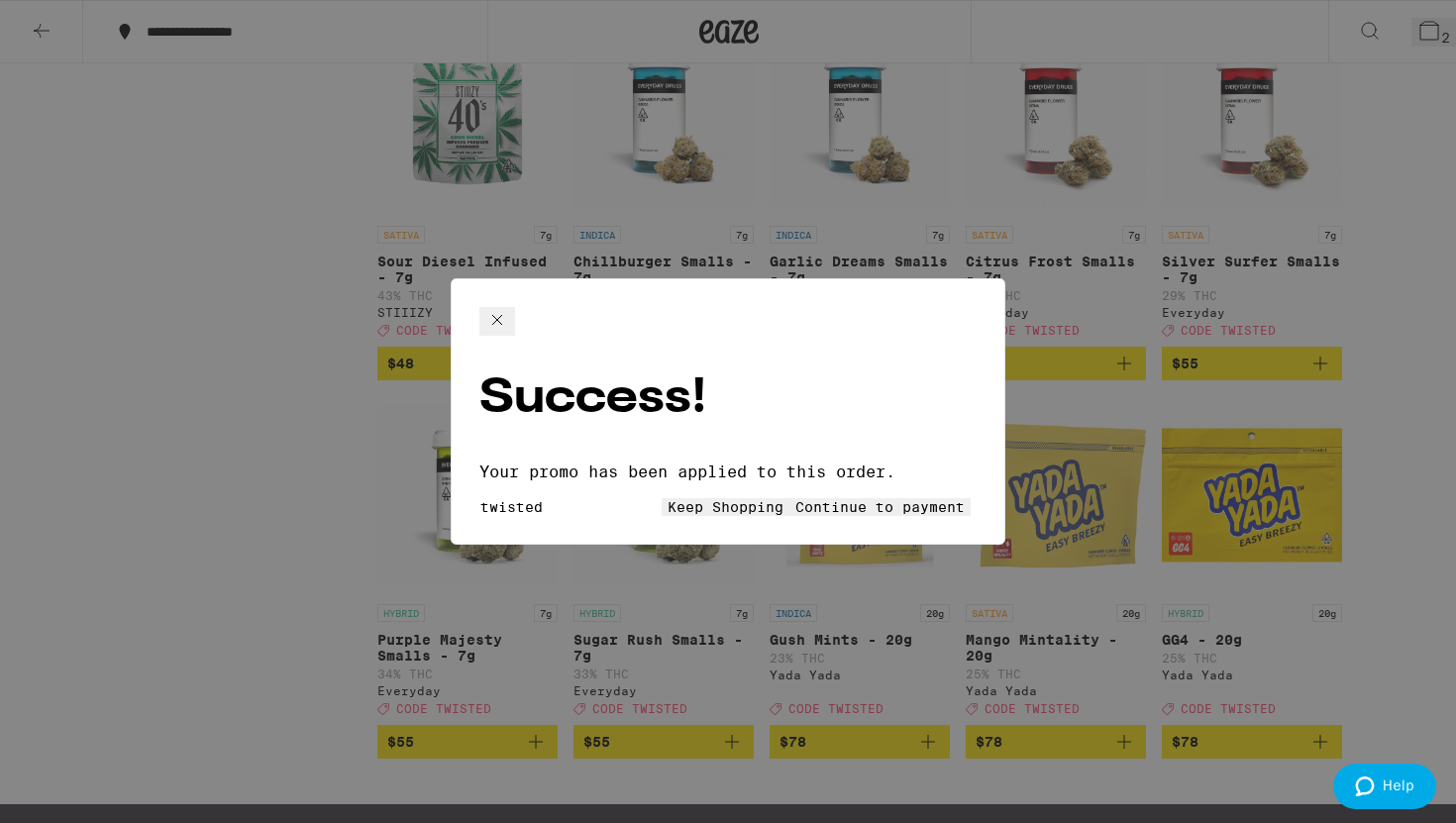 click on "Keep Shopping" at bounding box center [725, 507] 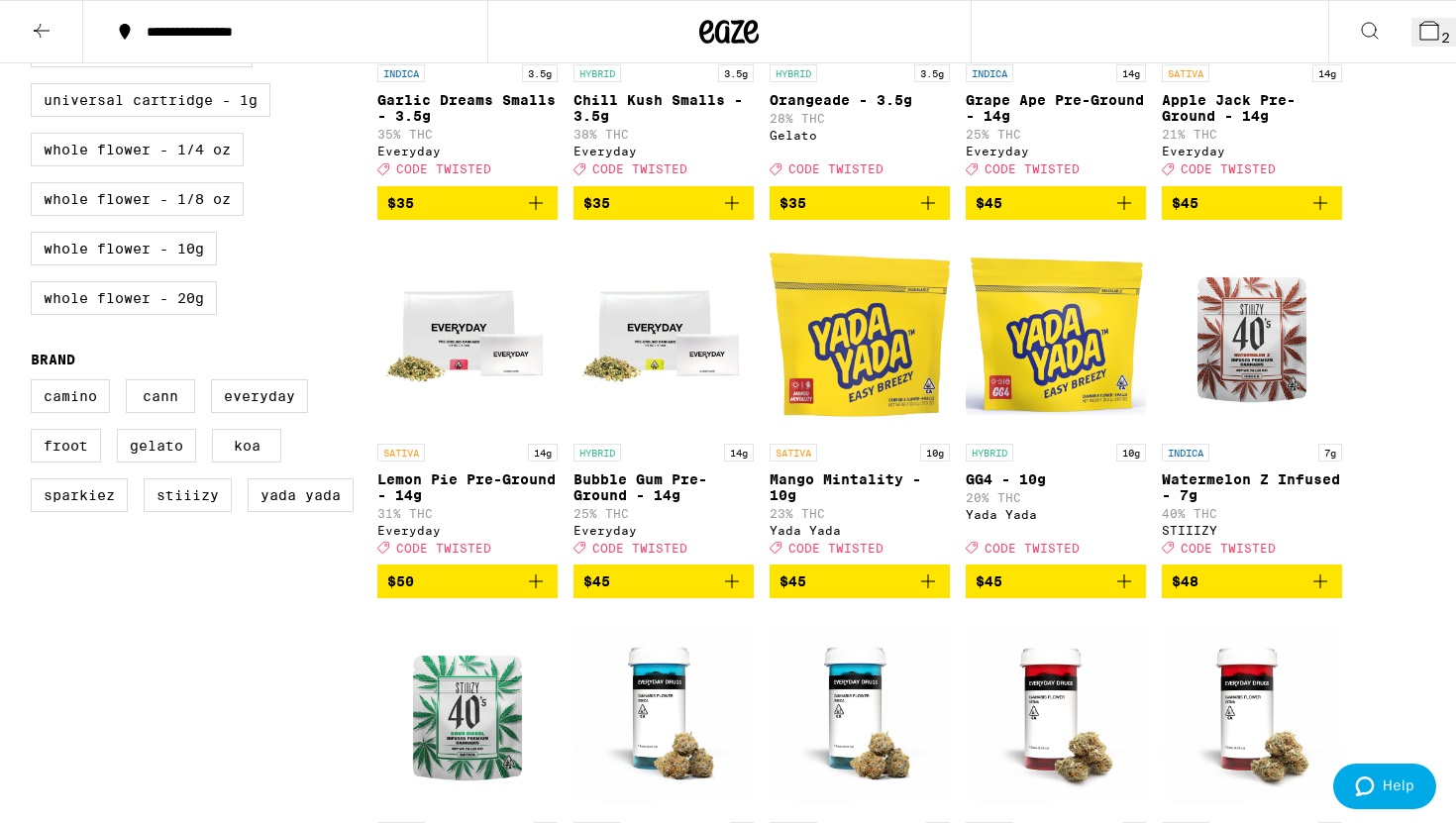 scroll, scrollTop: 765, scrollLeft: 0, axis: vertical 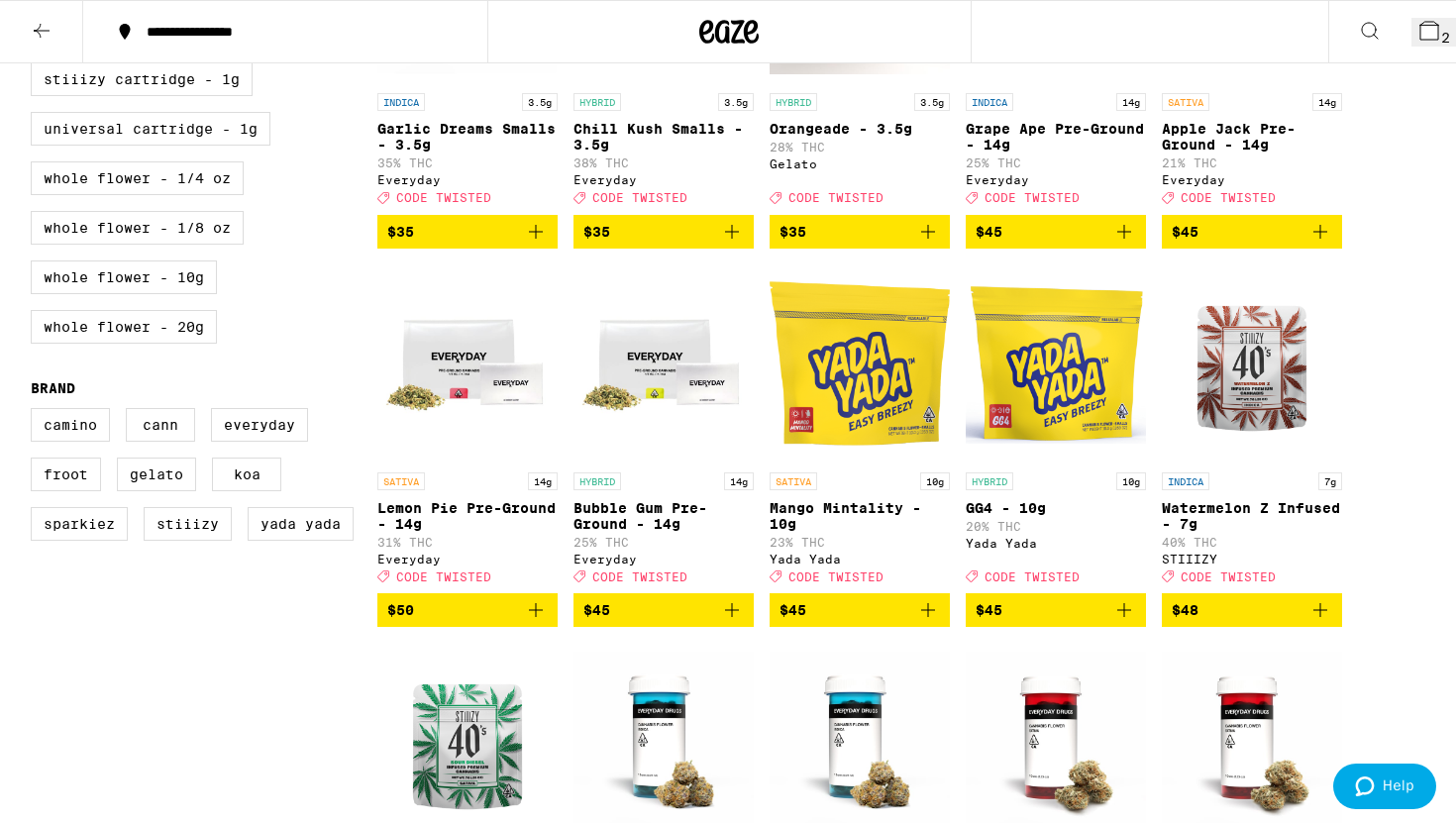 click on "2" at bounding box center (1445, 38) 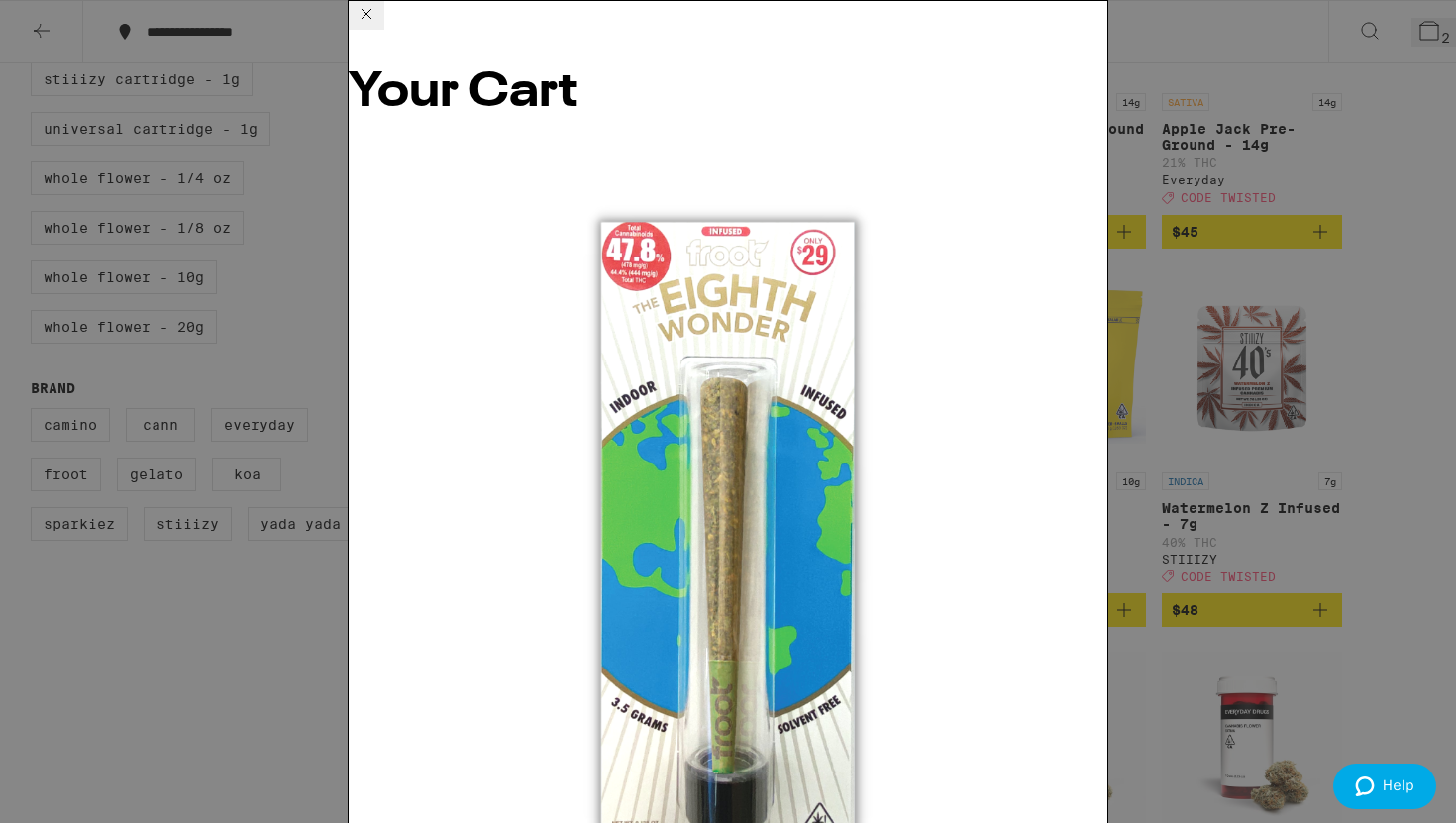 scroll, scrollTop: 120, scrollLeft: 0, axis: vertical 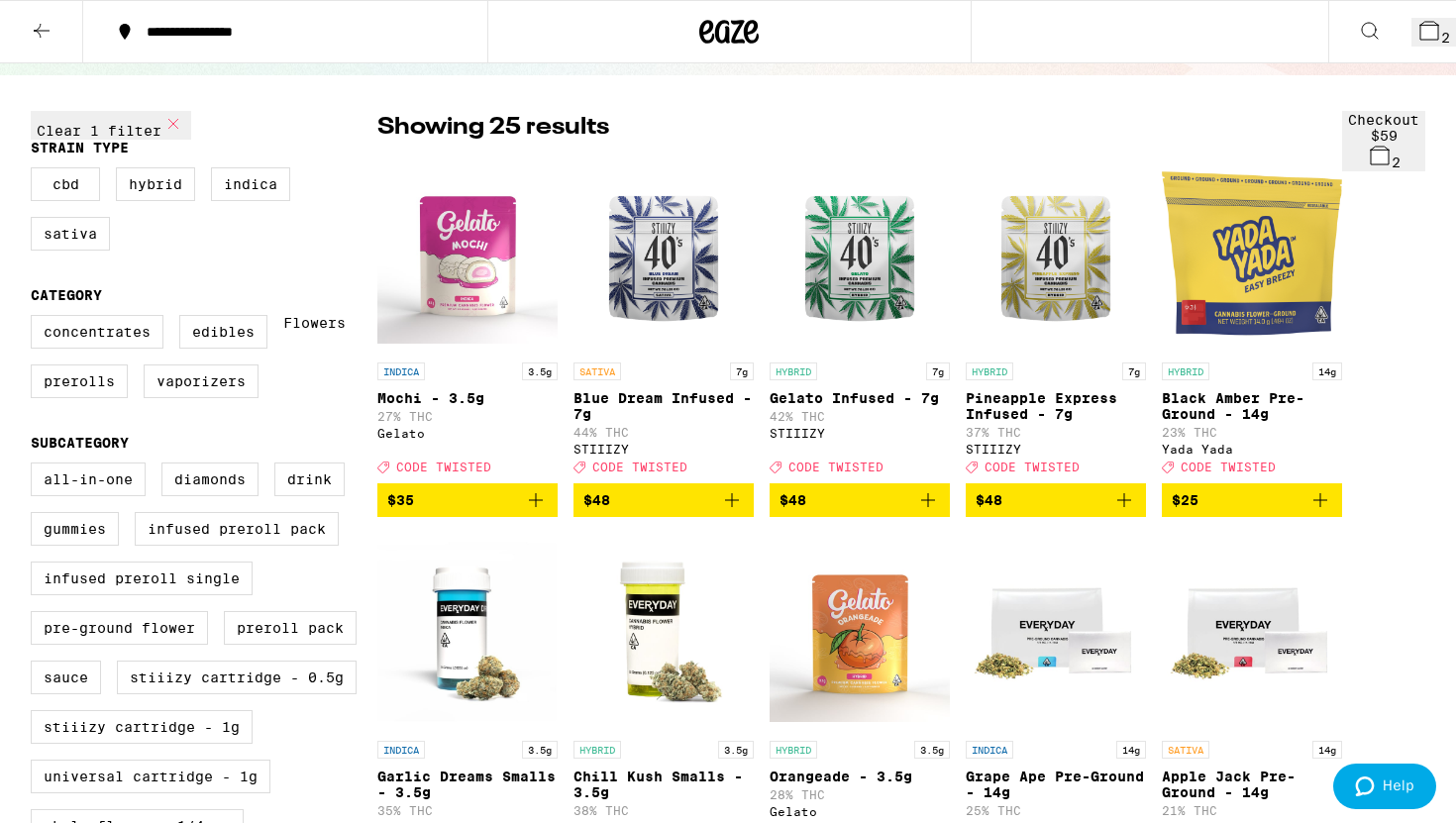 click 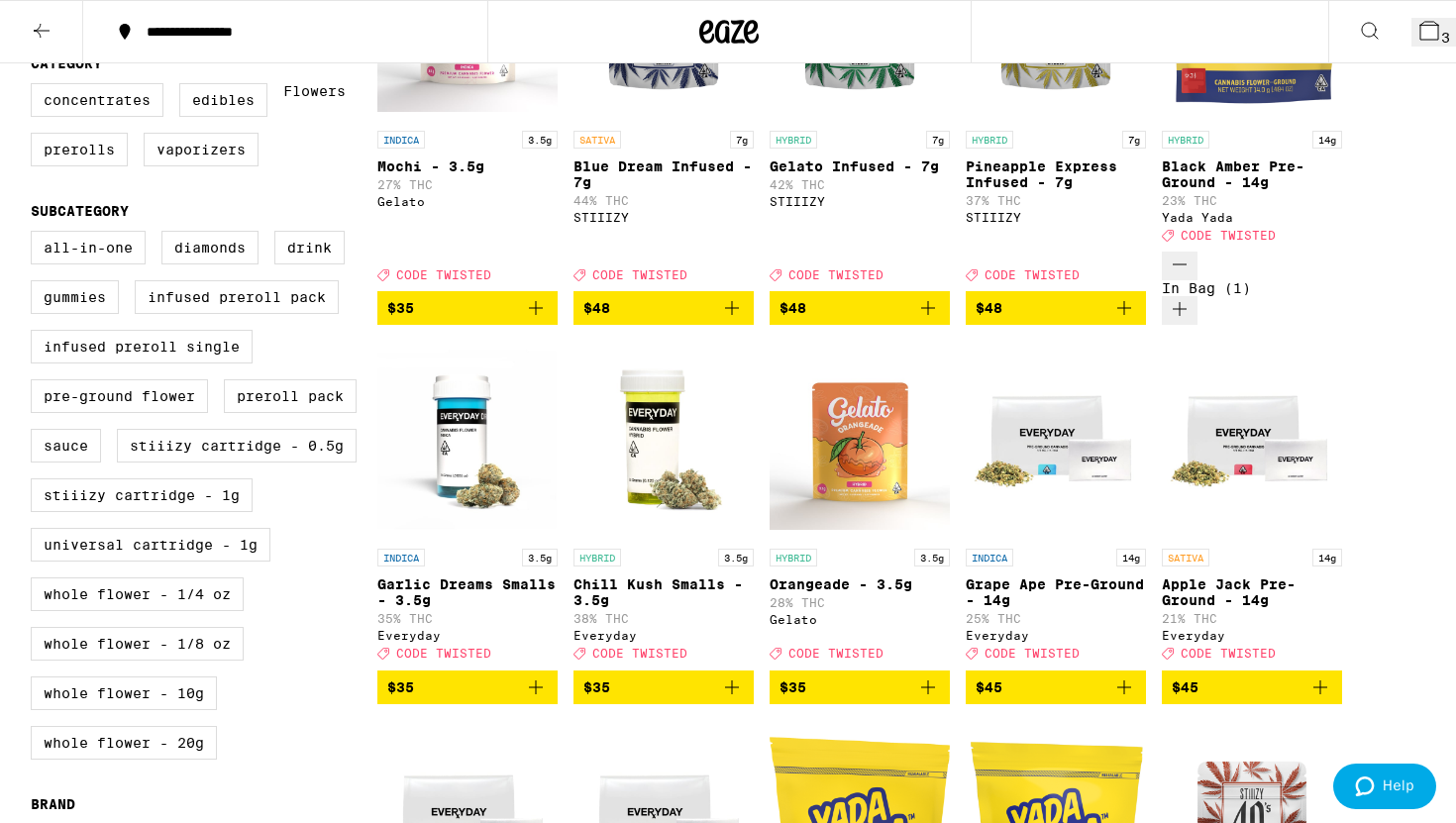 scroll, scrollTop: 0, scrollLeft: 0, axis: both 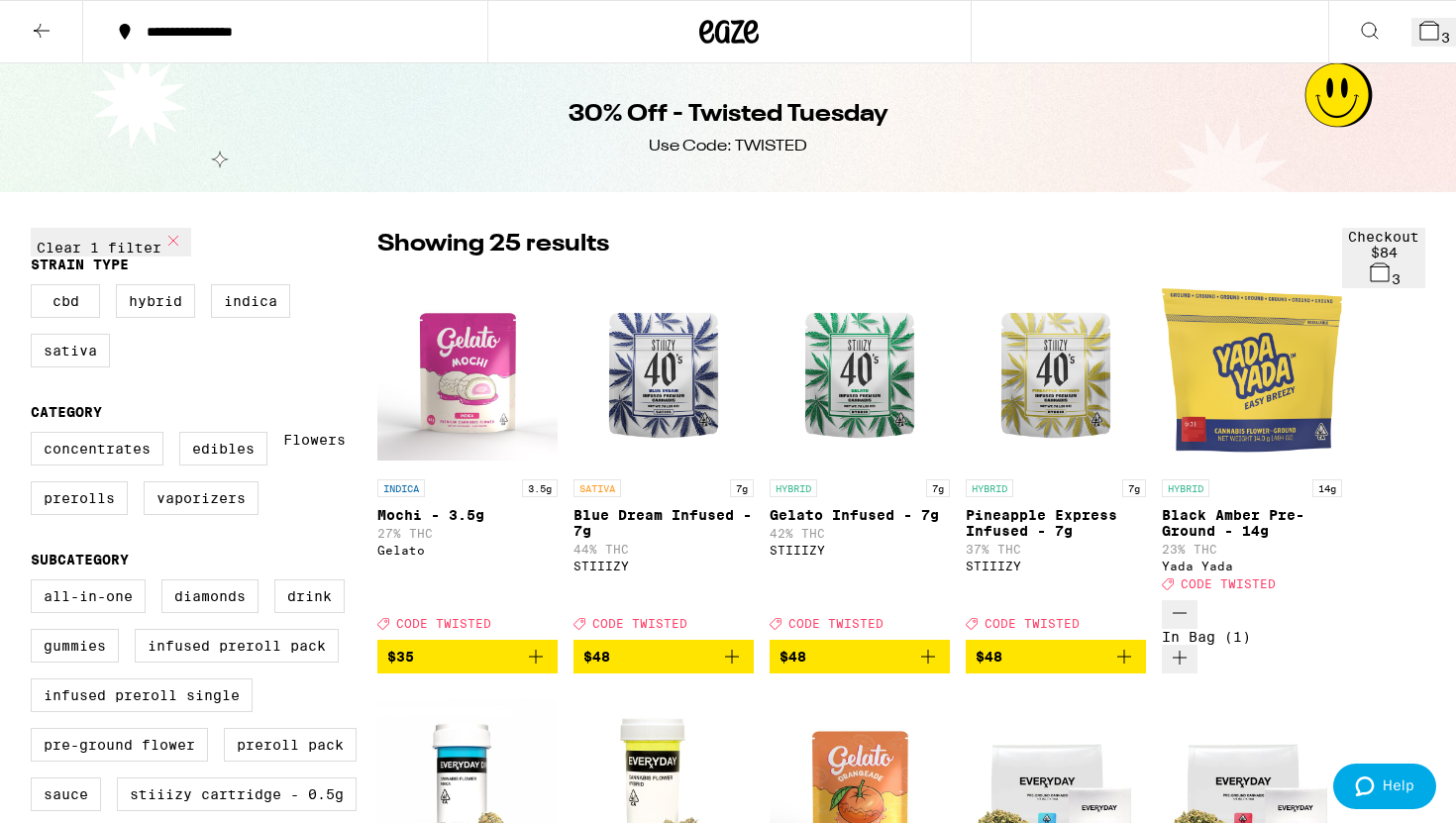 click 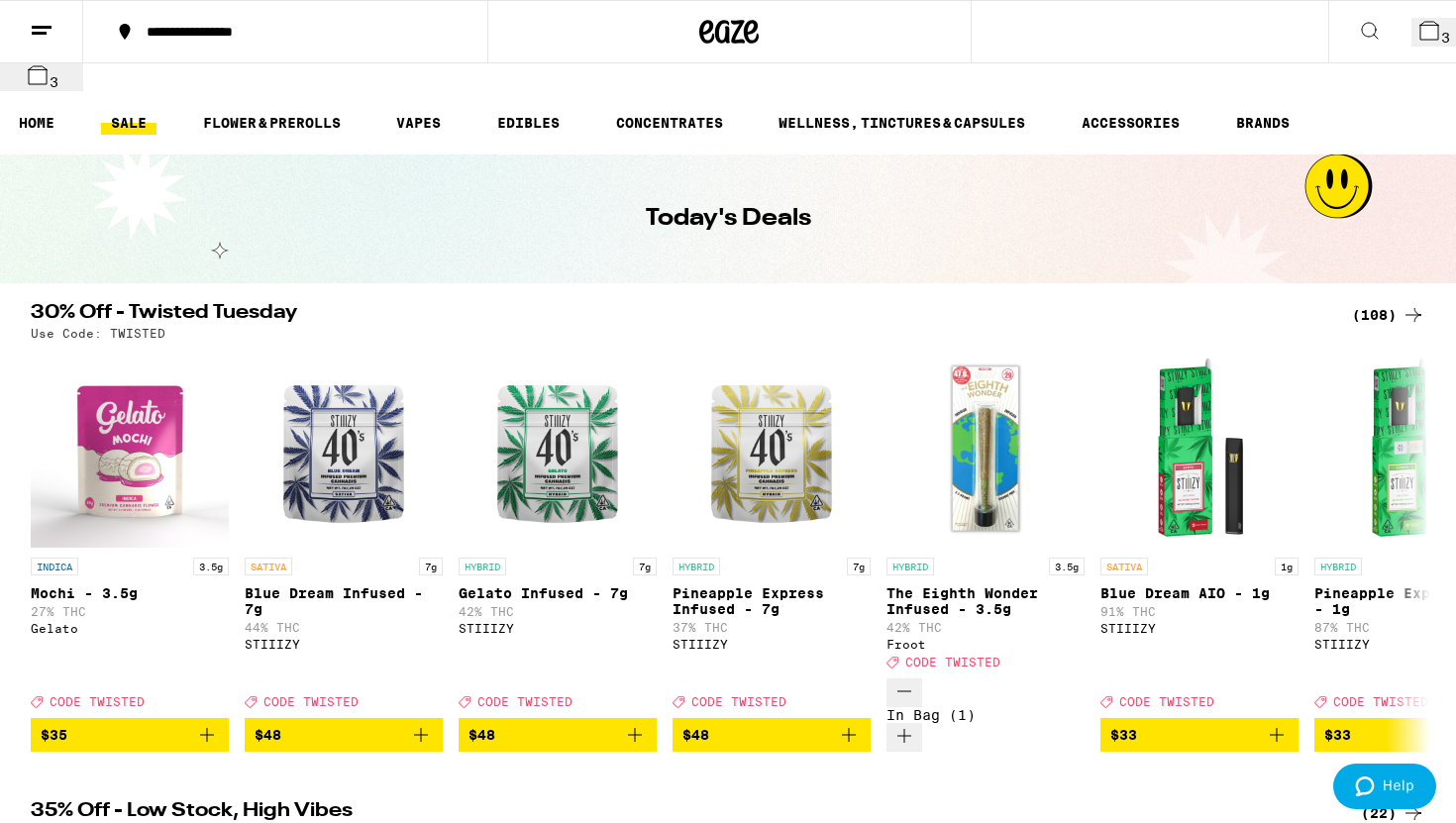 scroll, scrollTop: 0, scrollLeft: 0, axis: both 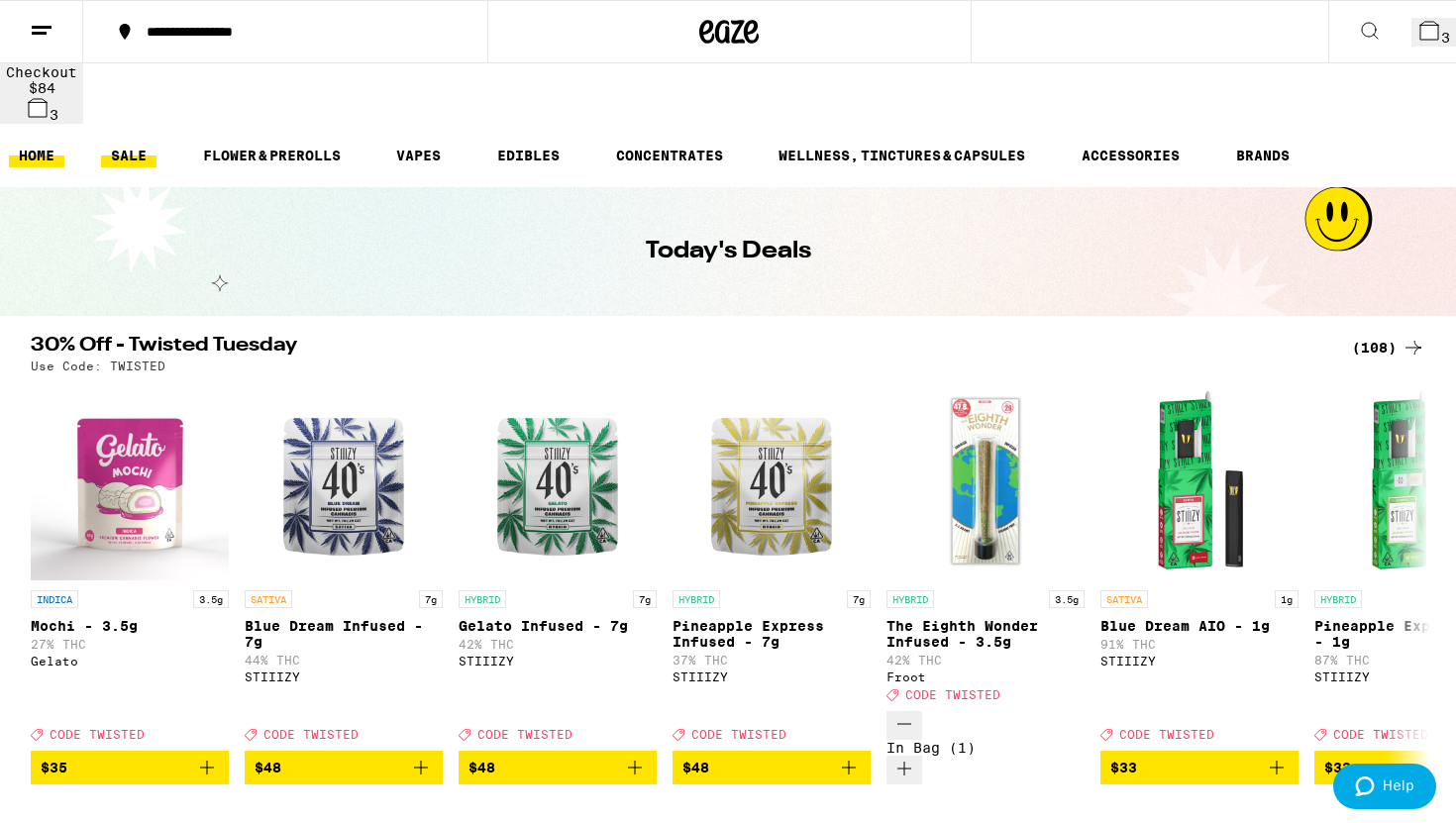 click on "HOME" at bounding box center [37, 155] 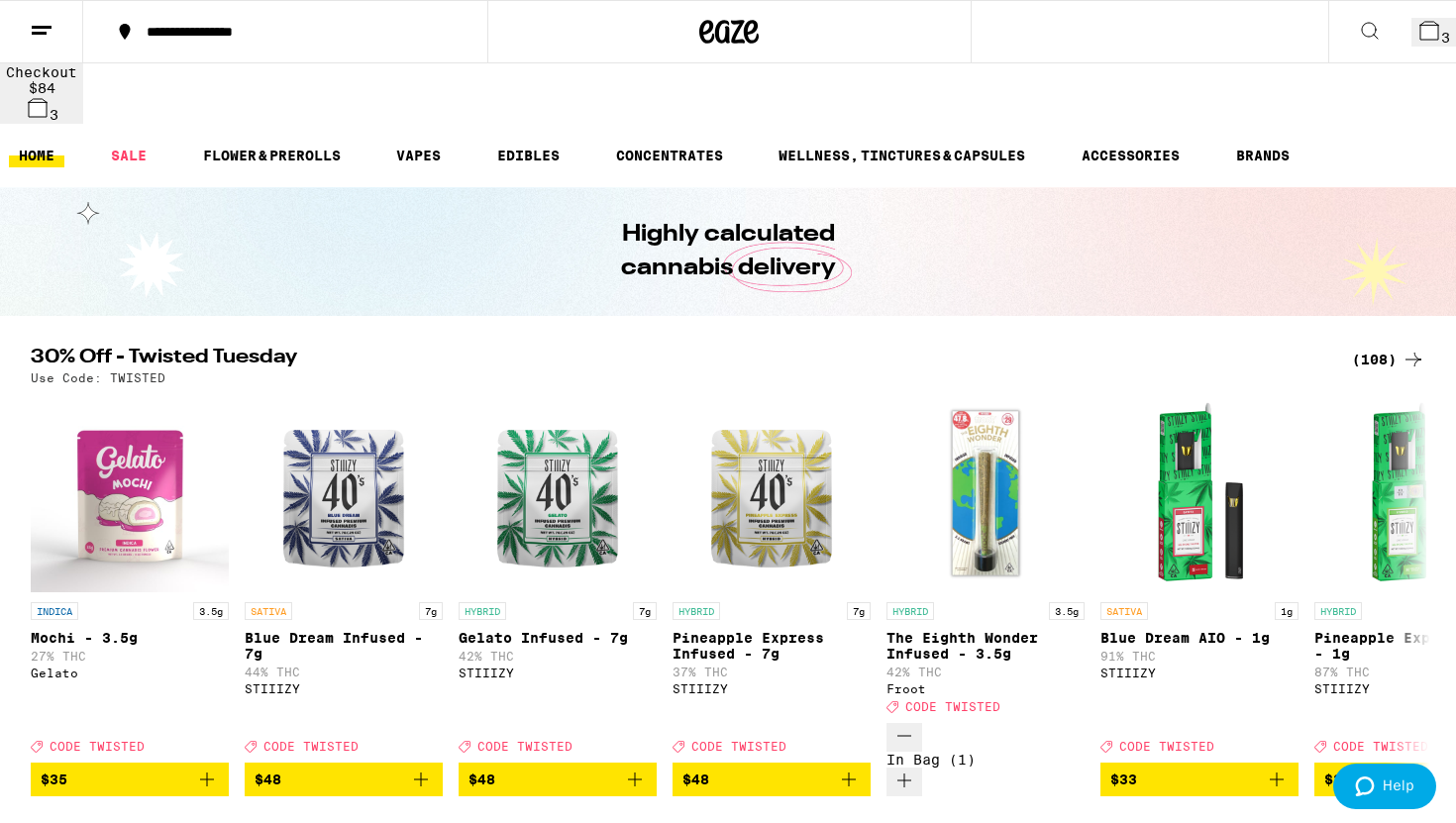 scroll, scrollTop: 133, scrollLeft: 0, axis: vertical 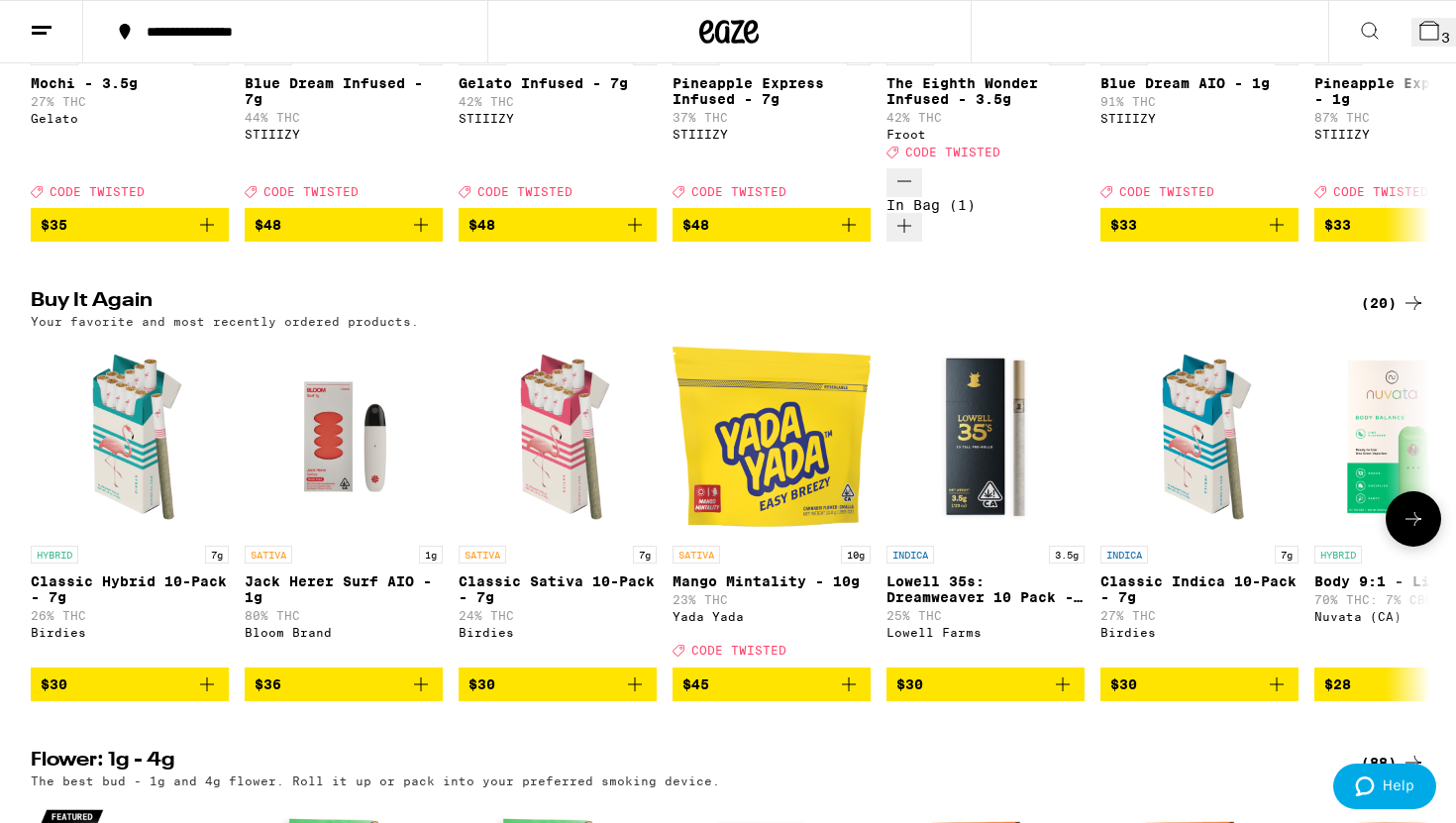 click 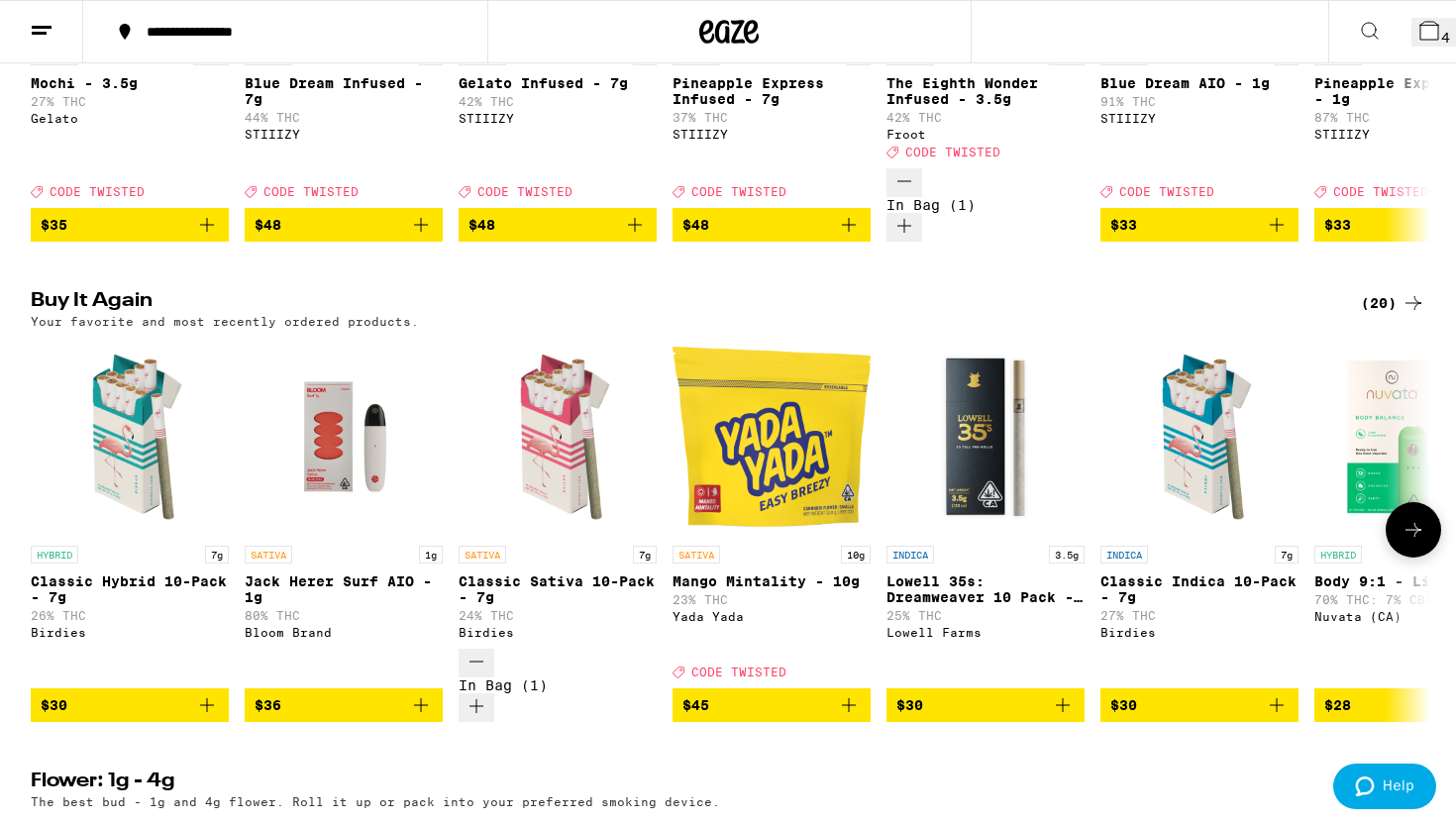 click 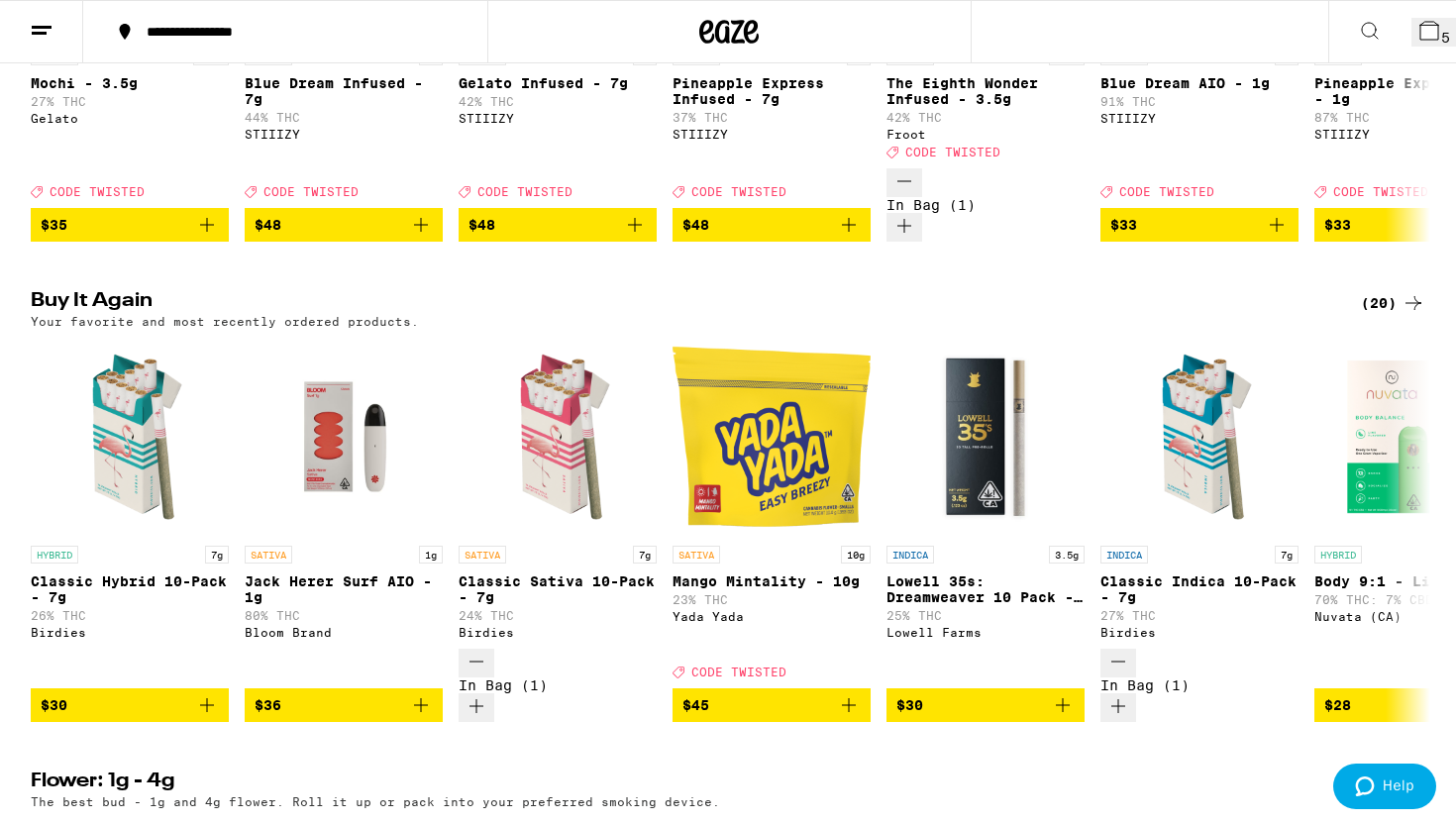 click on "5" at bounding box center [1433, 32] 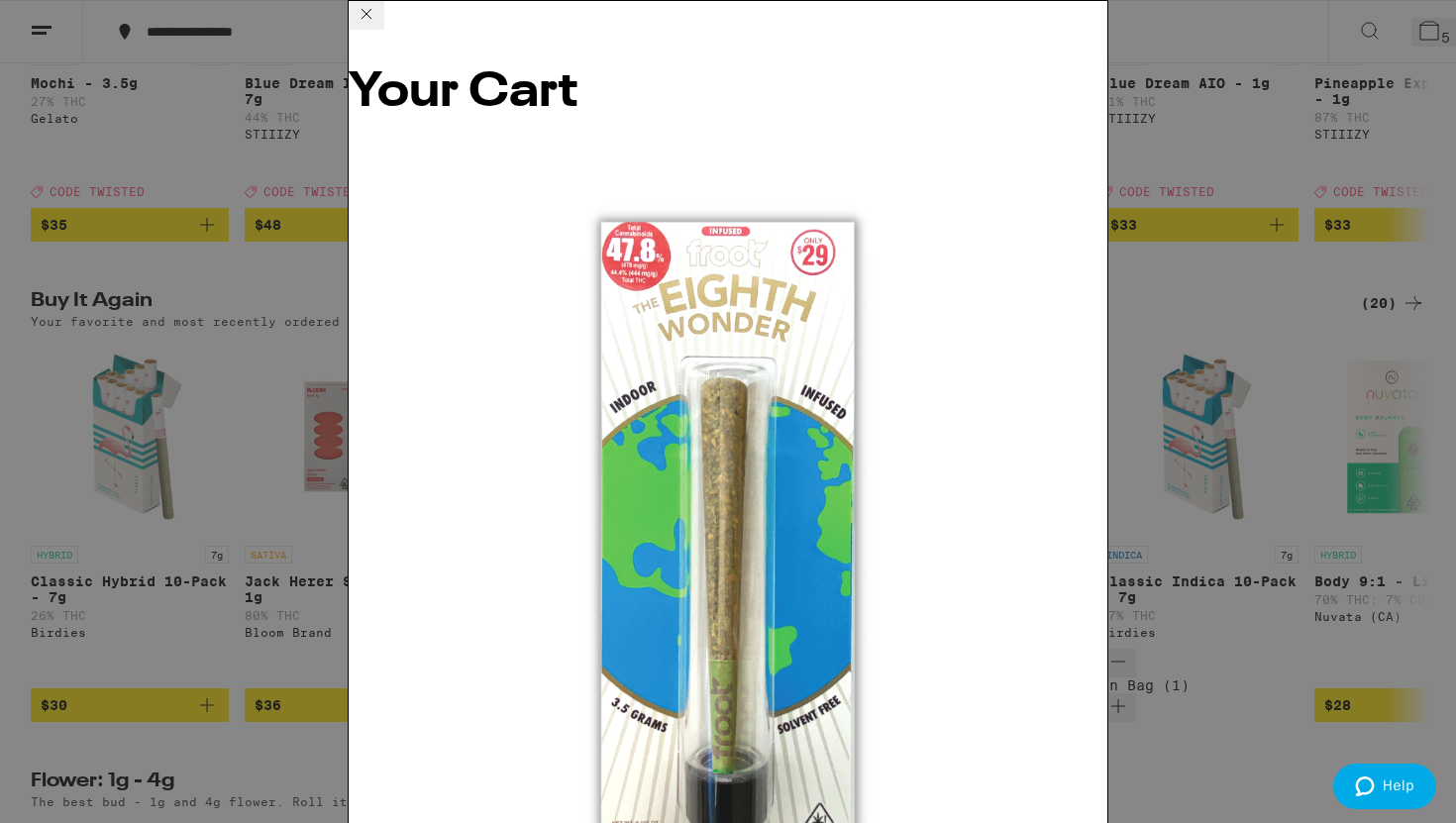 scroll, scrollTop: 0, scrollLeft: 0, axis: both 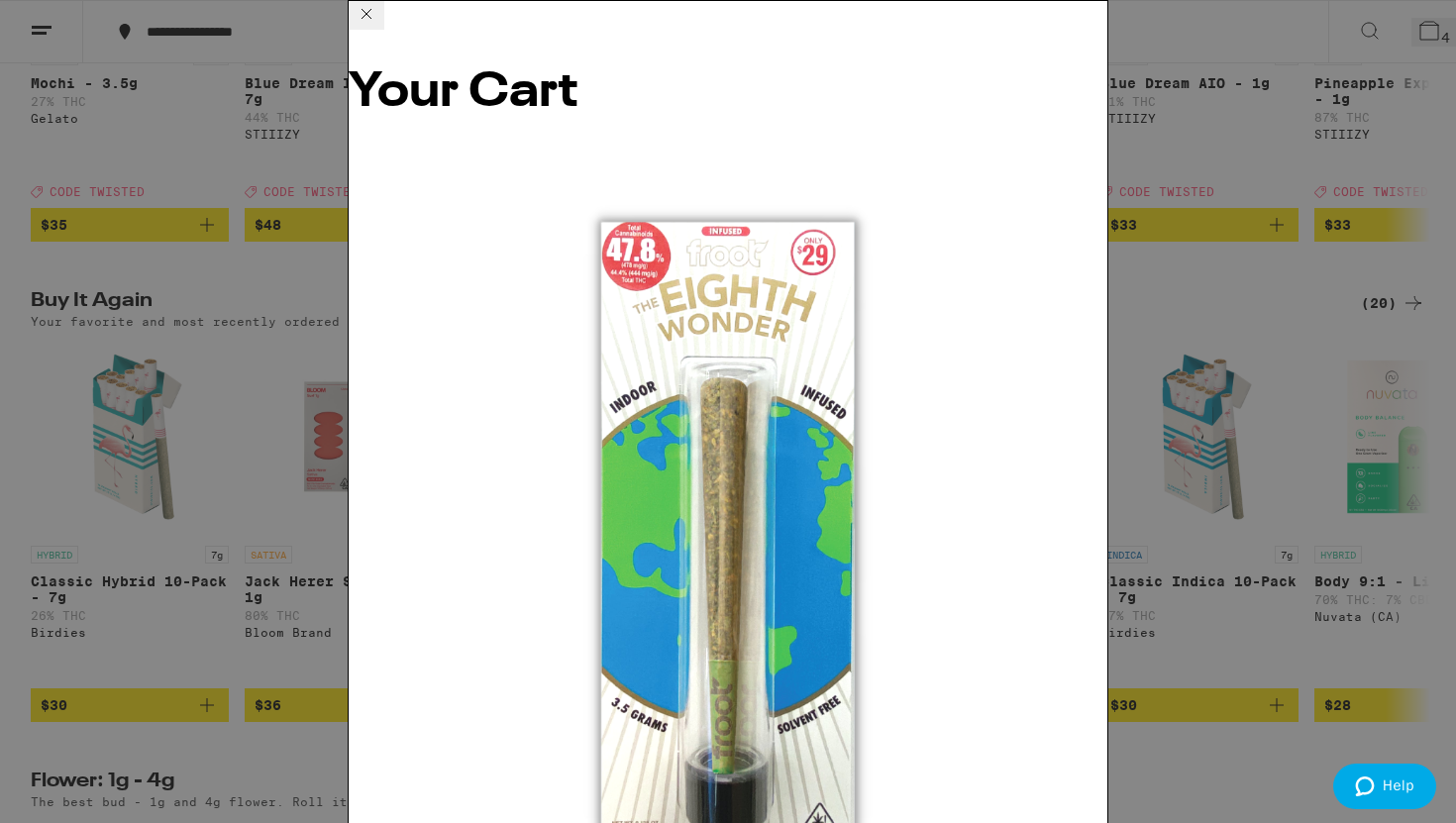 click 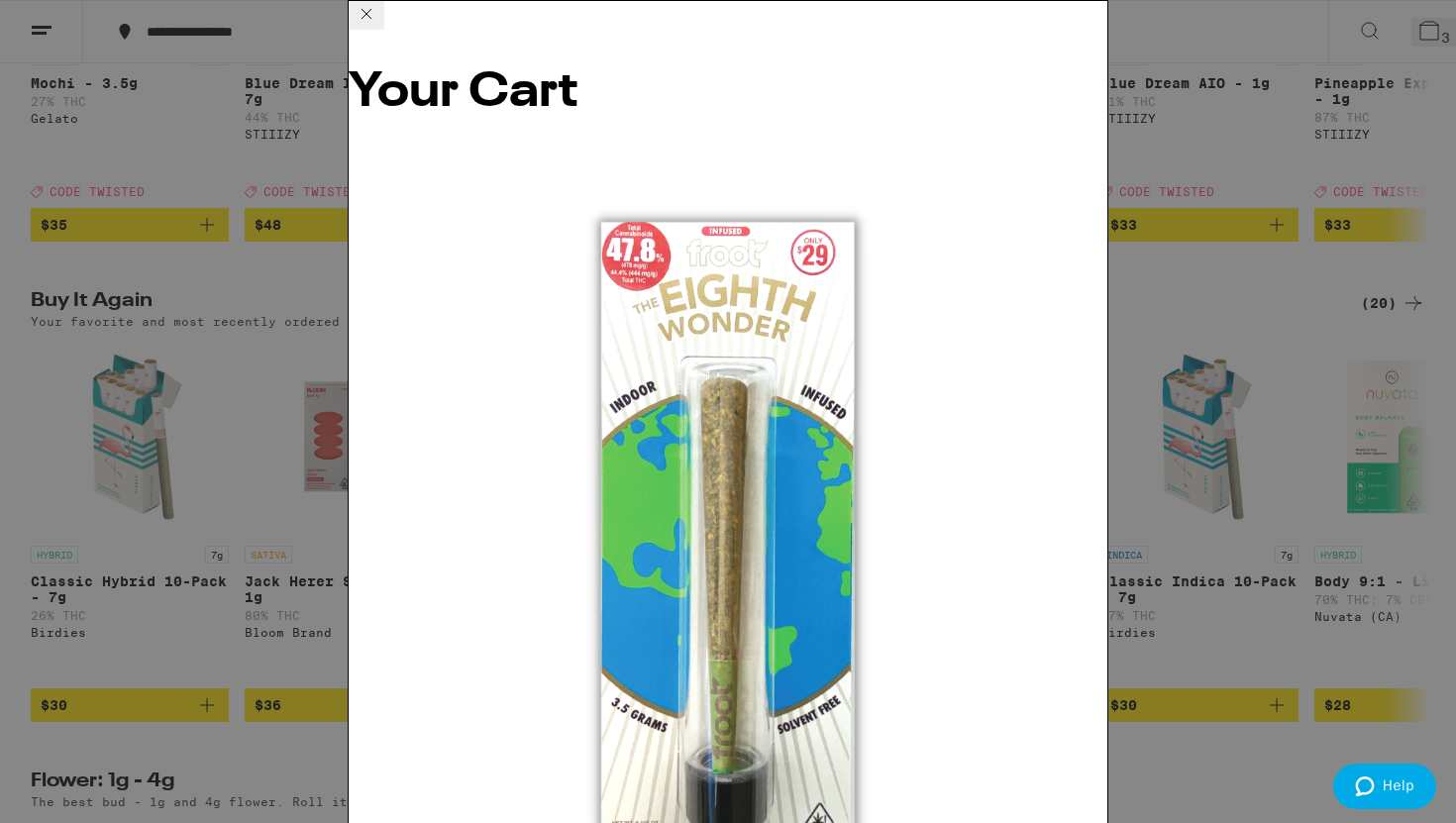 scroll, scrollTop: 0, scrollLeft: 0, axis: both 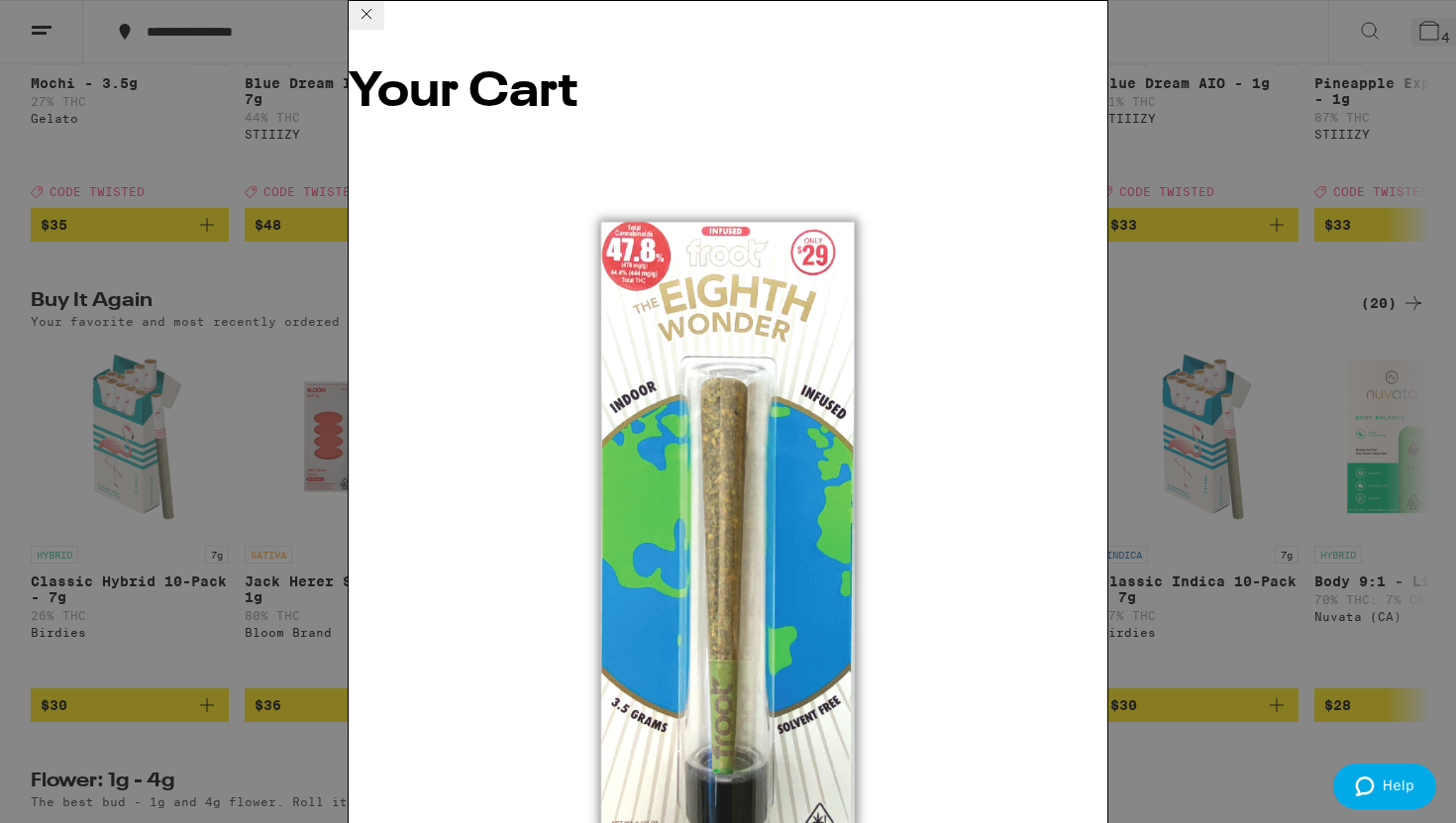 click on "Checkout" at bounding box center (500, 2636) 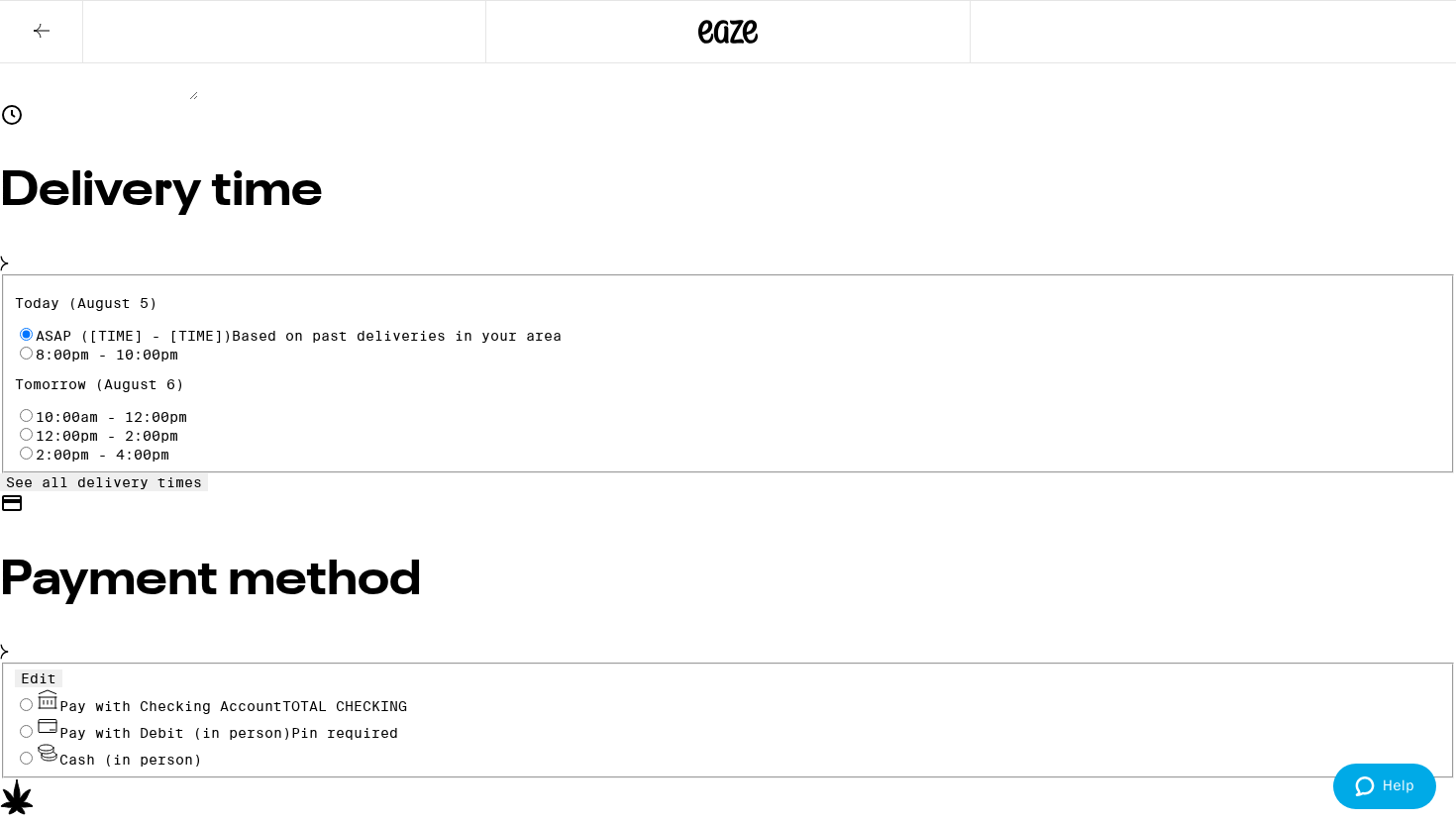 scroll, scrollTop: 558, scrollLeft: 0, axis: vertical 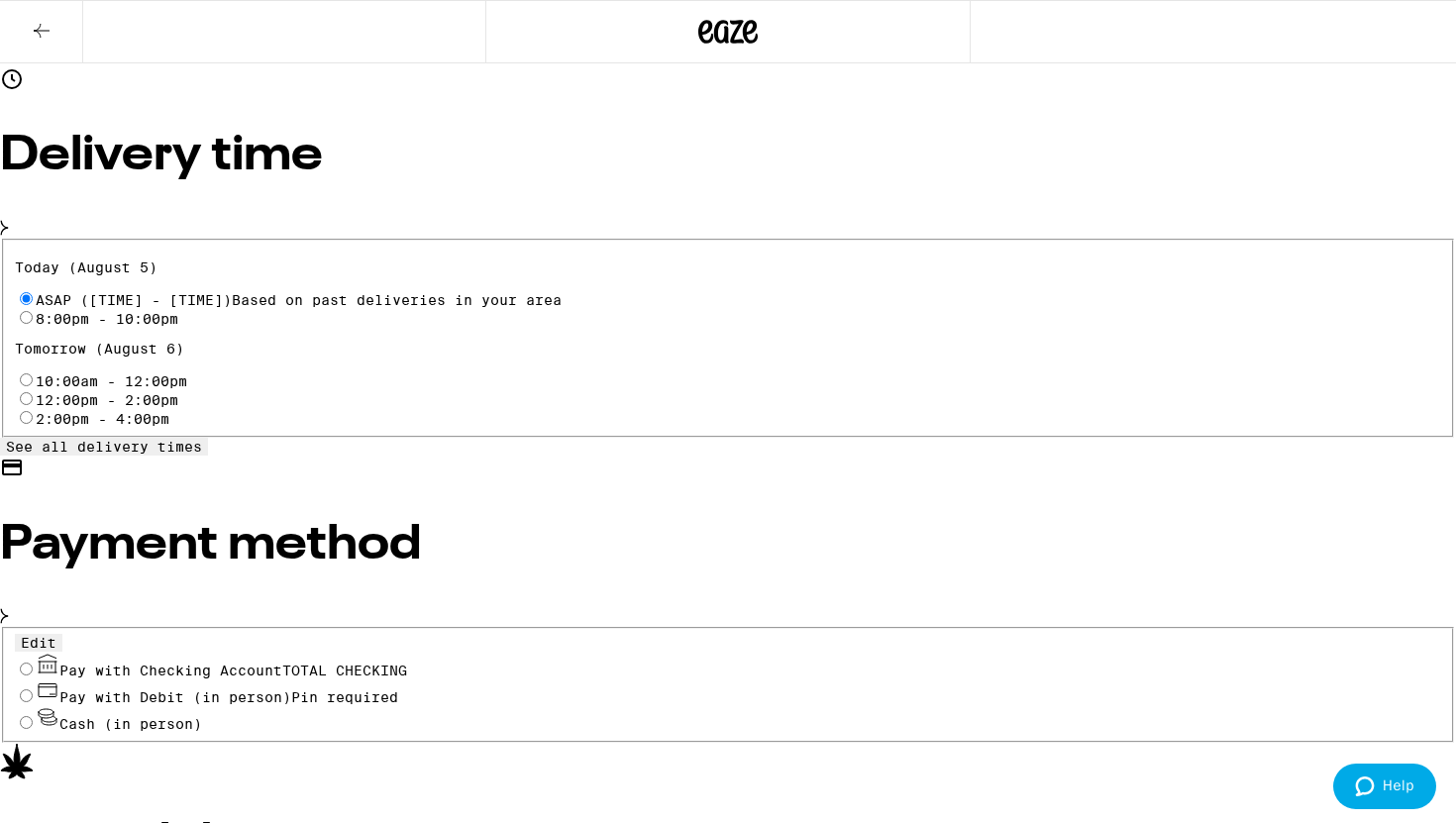 click on "Pay with Checking Account TOTAL CHECKING" at bounding box center (26, 669) 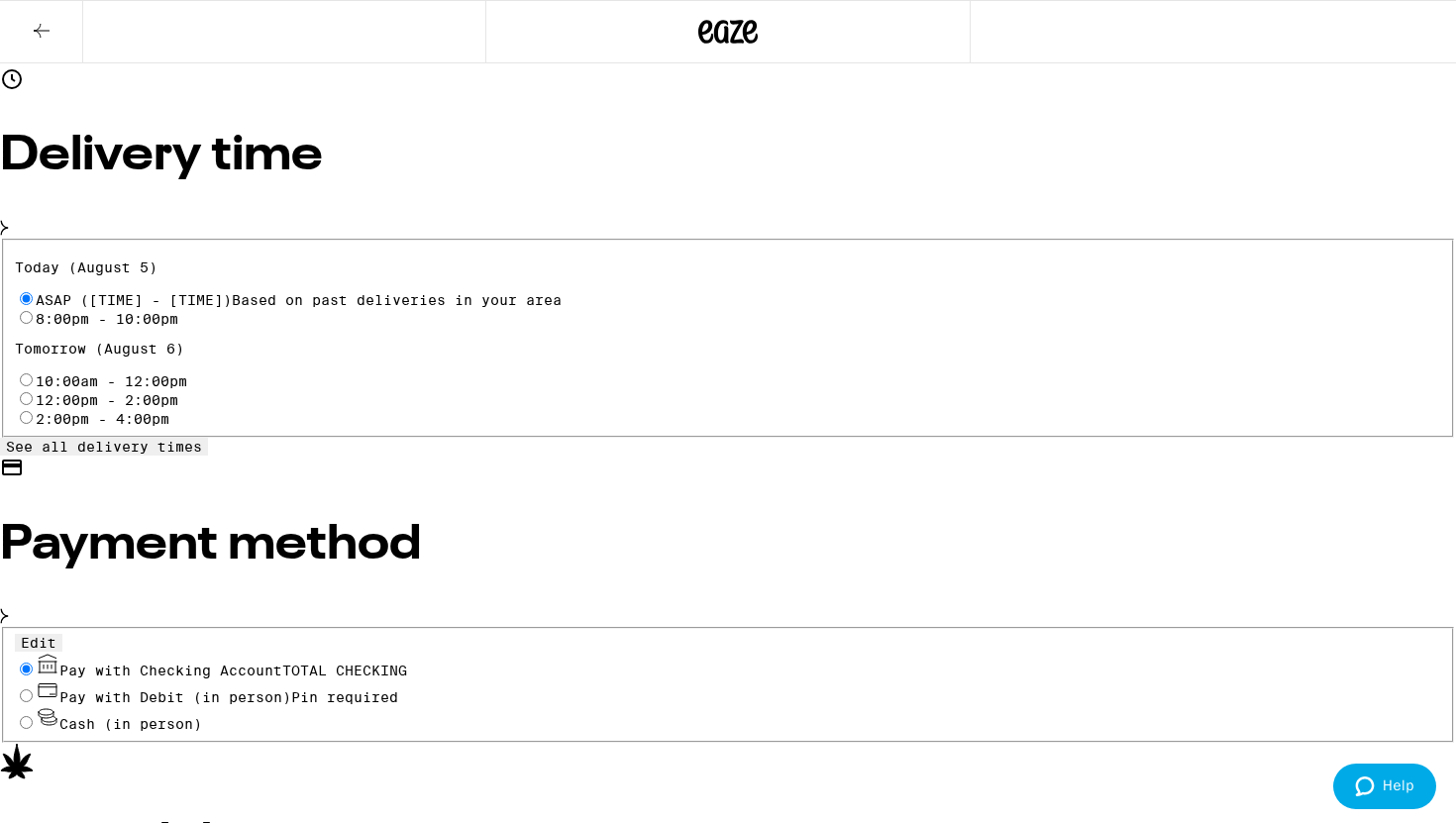 radio on "true" 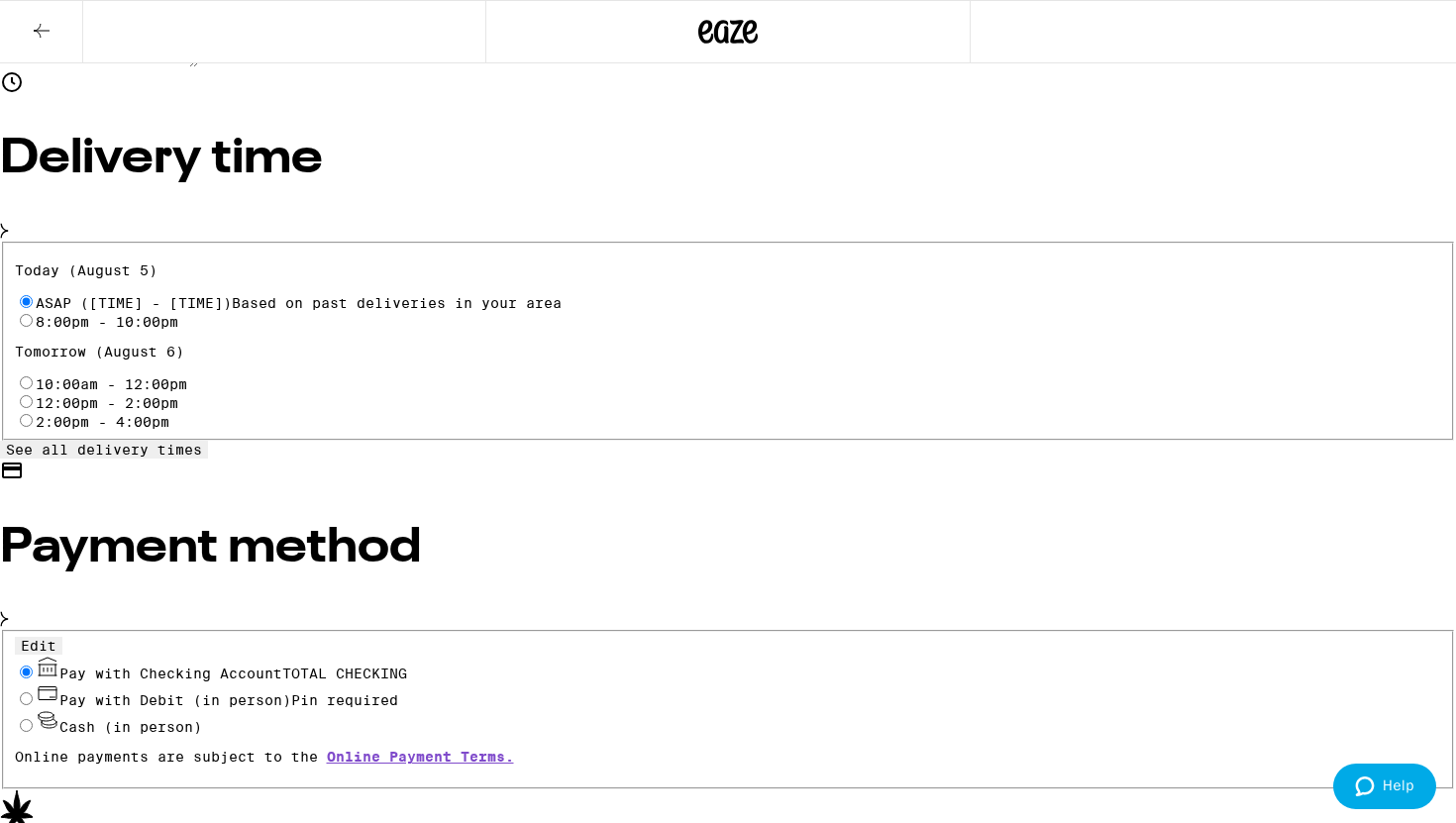 scroll, scrollTop: 669, scrollLeft: 0, axis: vertical 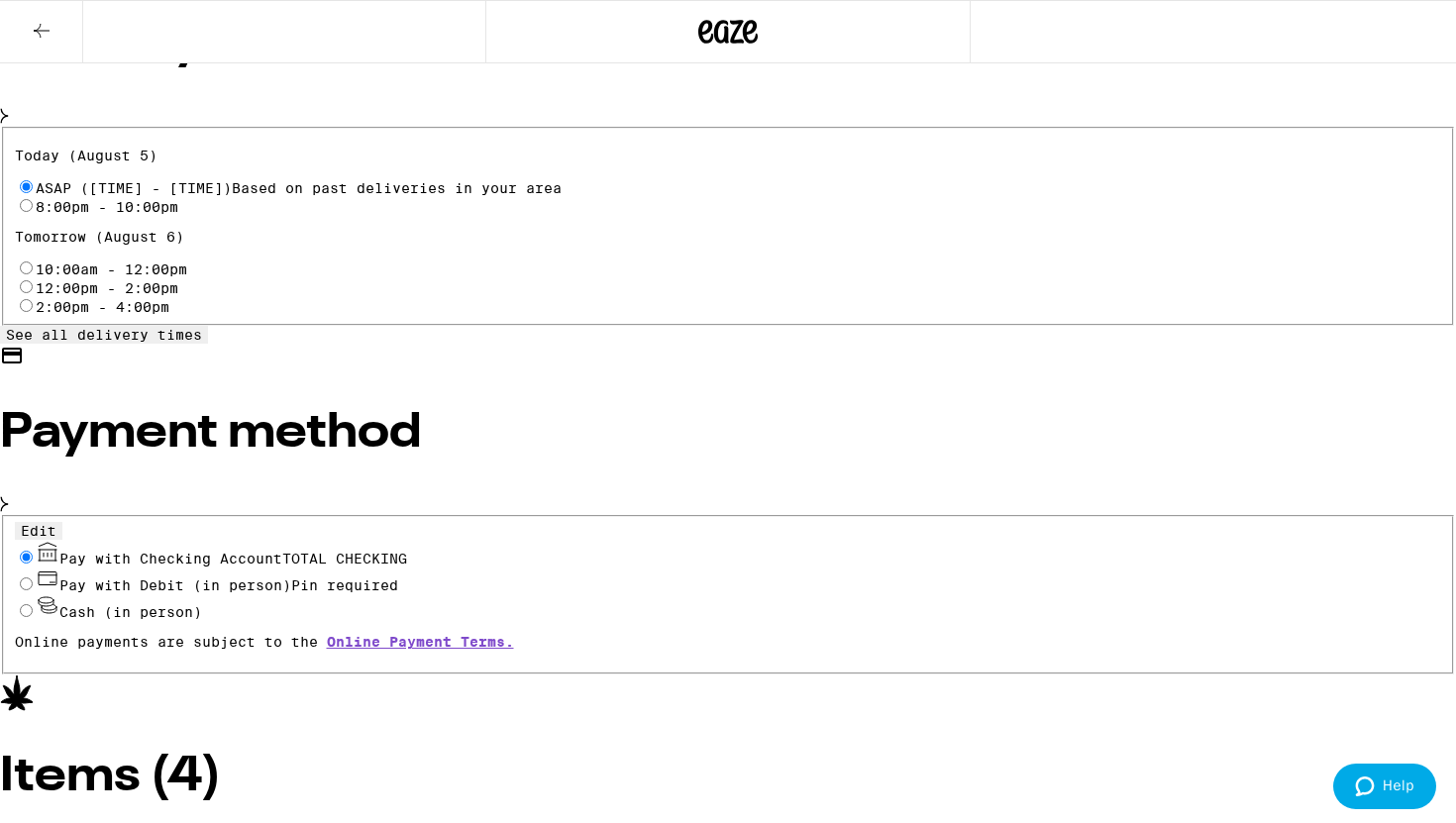 click on "Edit" at bounding box center (39, 531) 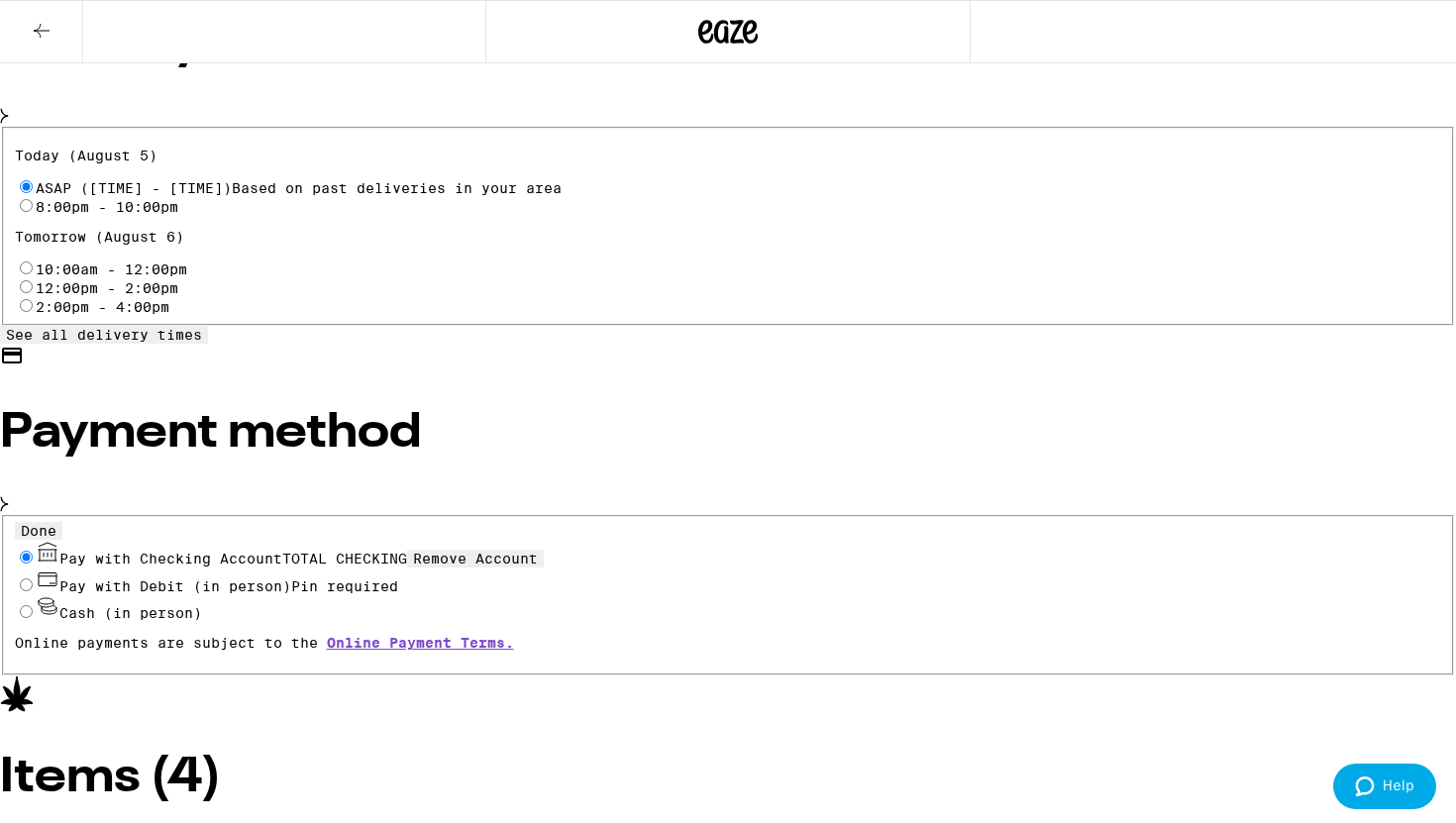 click on "Done" at bounding box center (39, 531) 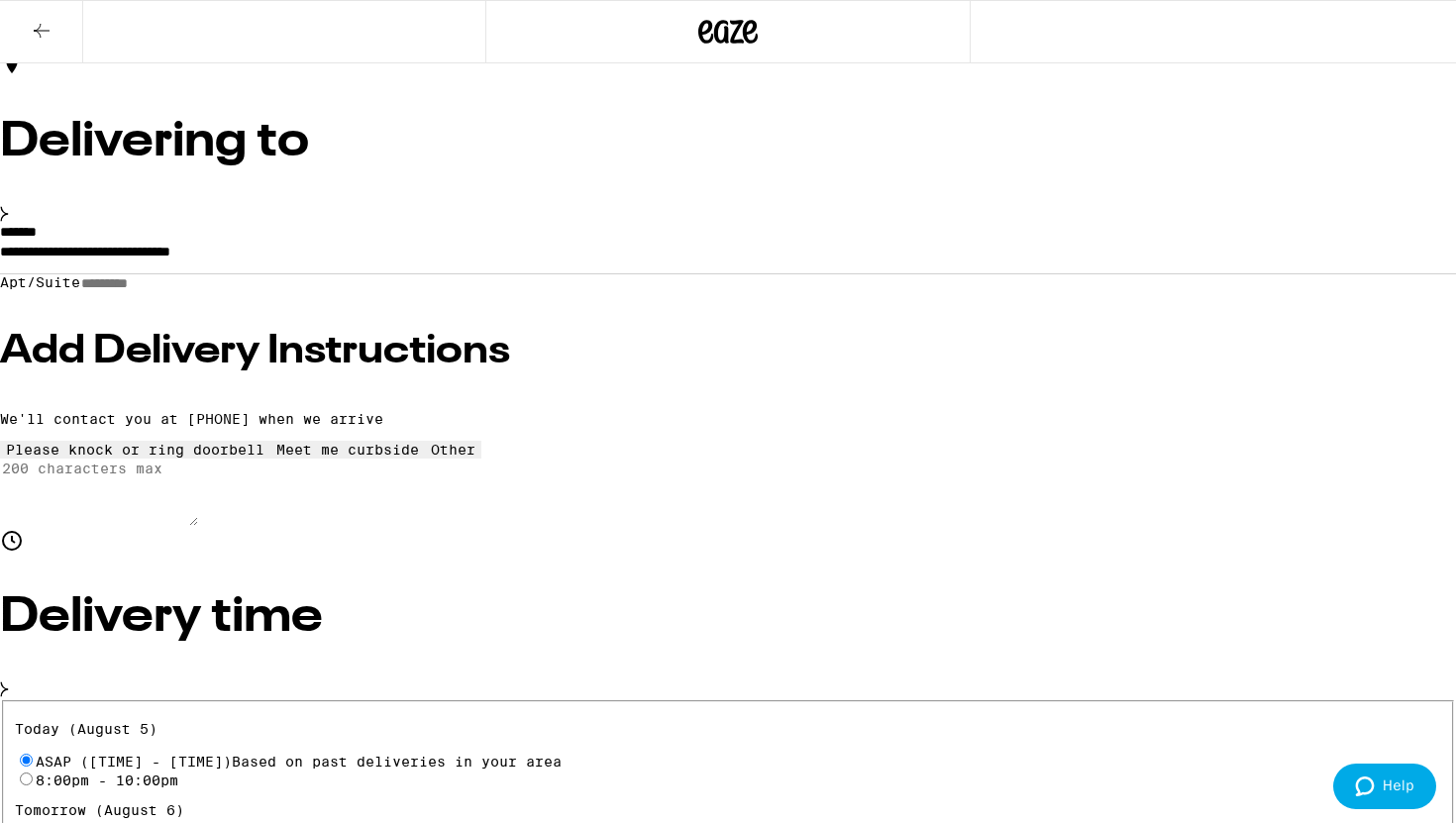scroll, scrollTop: 0, scrollLeft: 0, axis: both 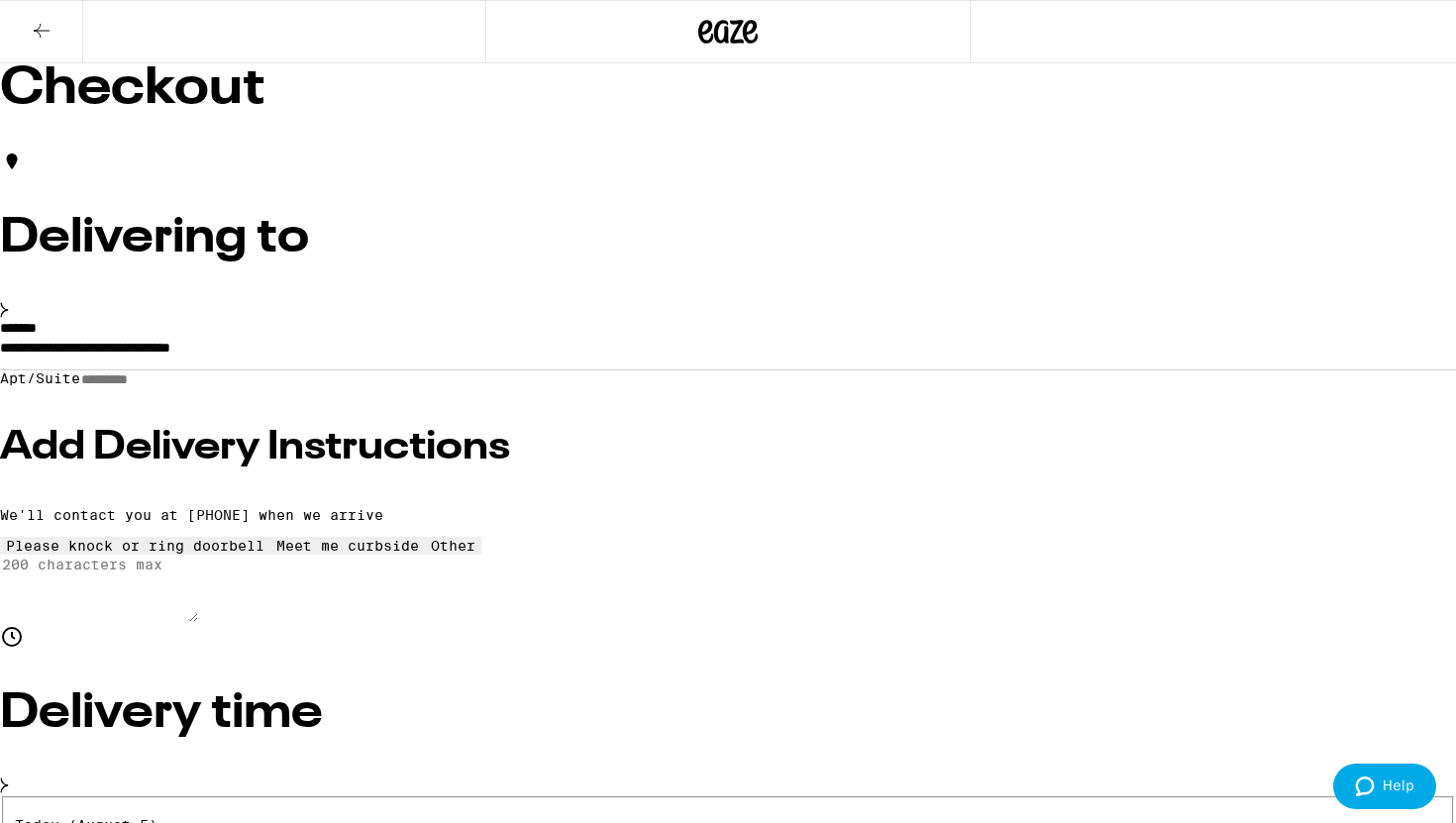 click on "$ 11" at bounding box center (728, 6405) 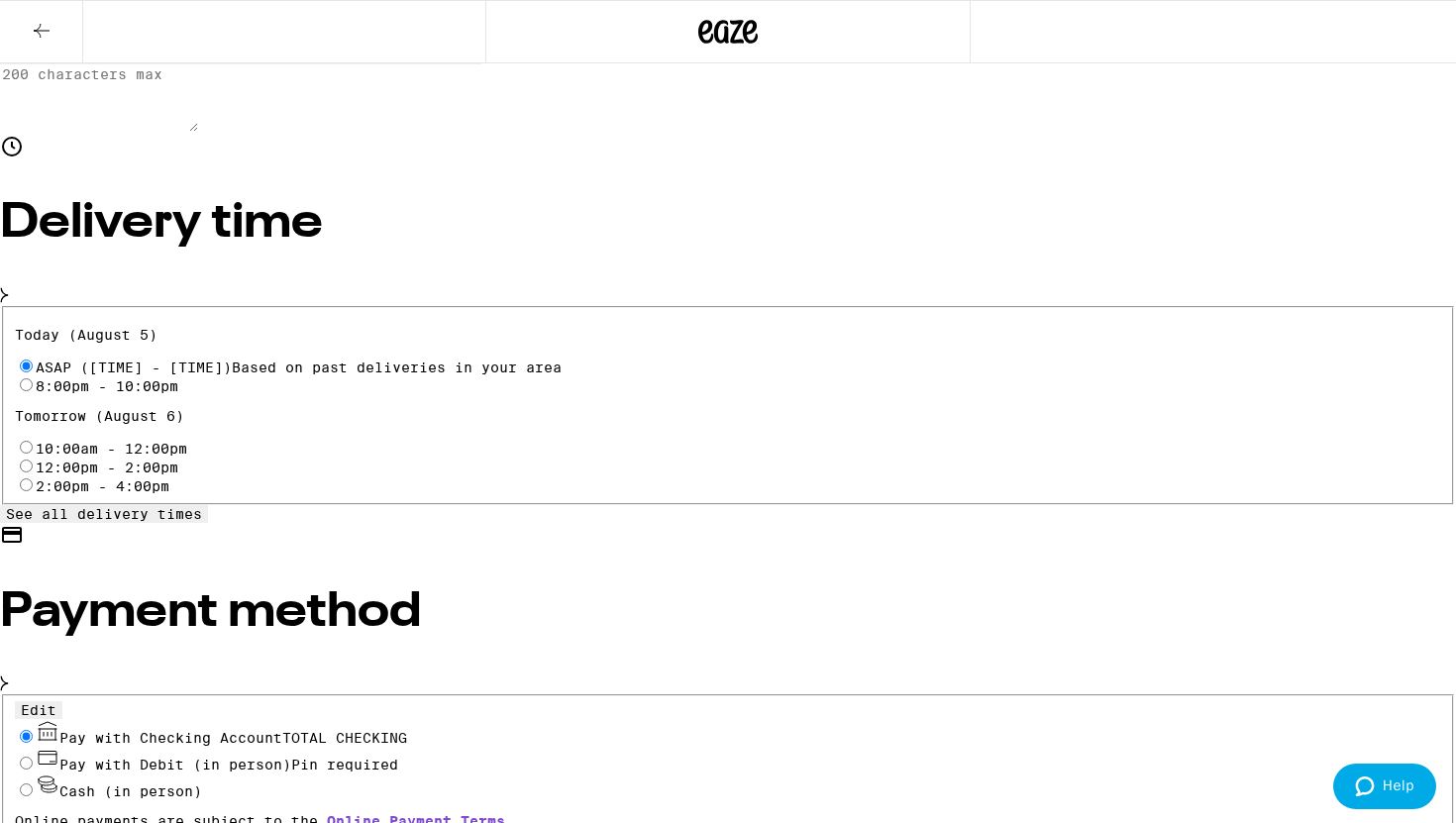 scroll, scrollTop: 0, scrollLeft: 0, axis: both 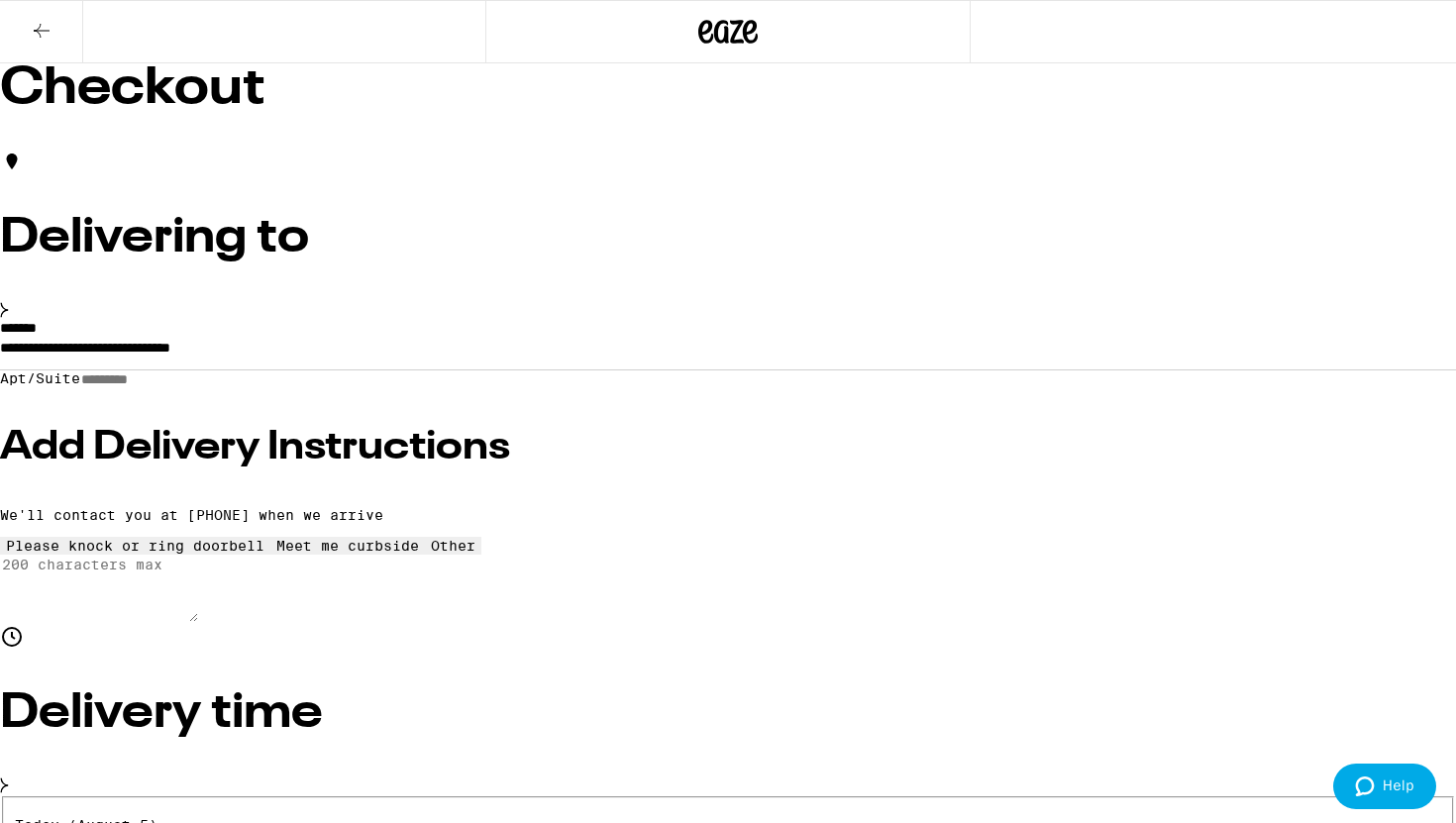 click on "Place Order" at bounding box center [54, 6576] 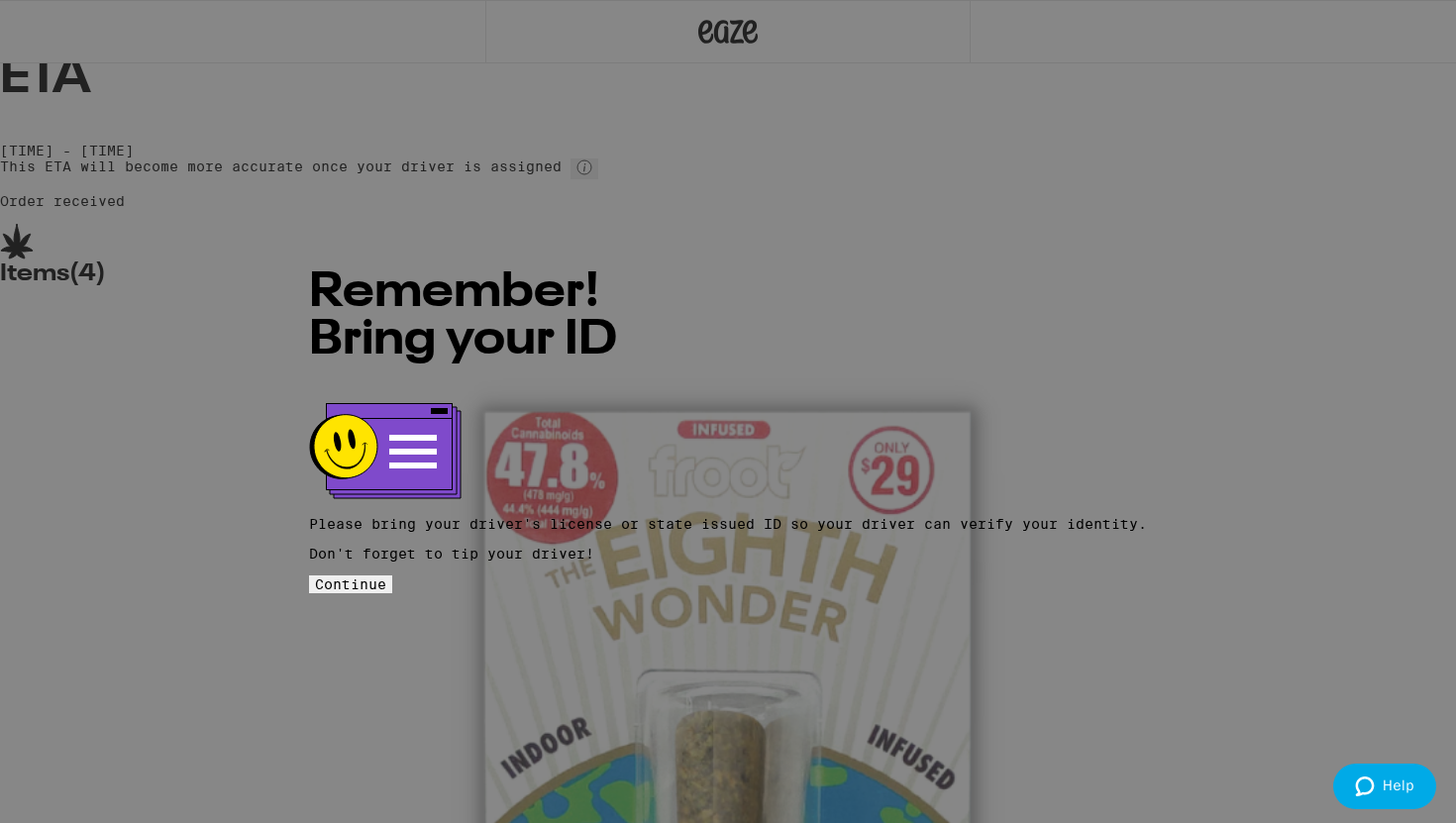 click on "Continue" at bounding box center [351, 584] 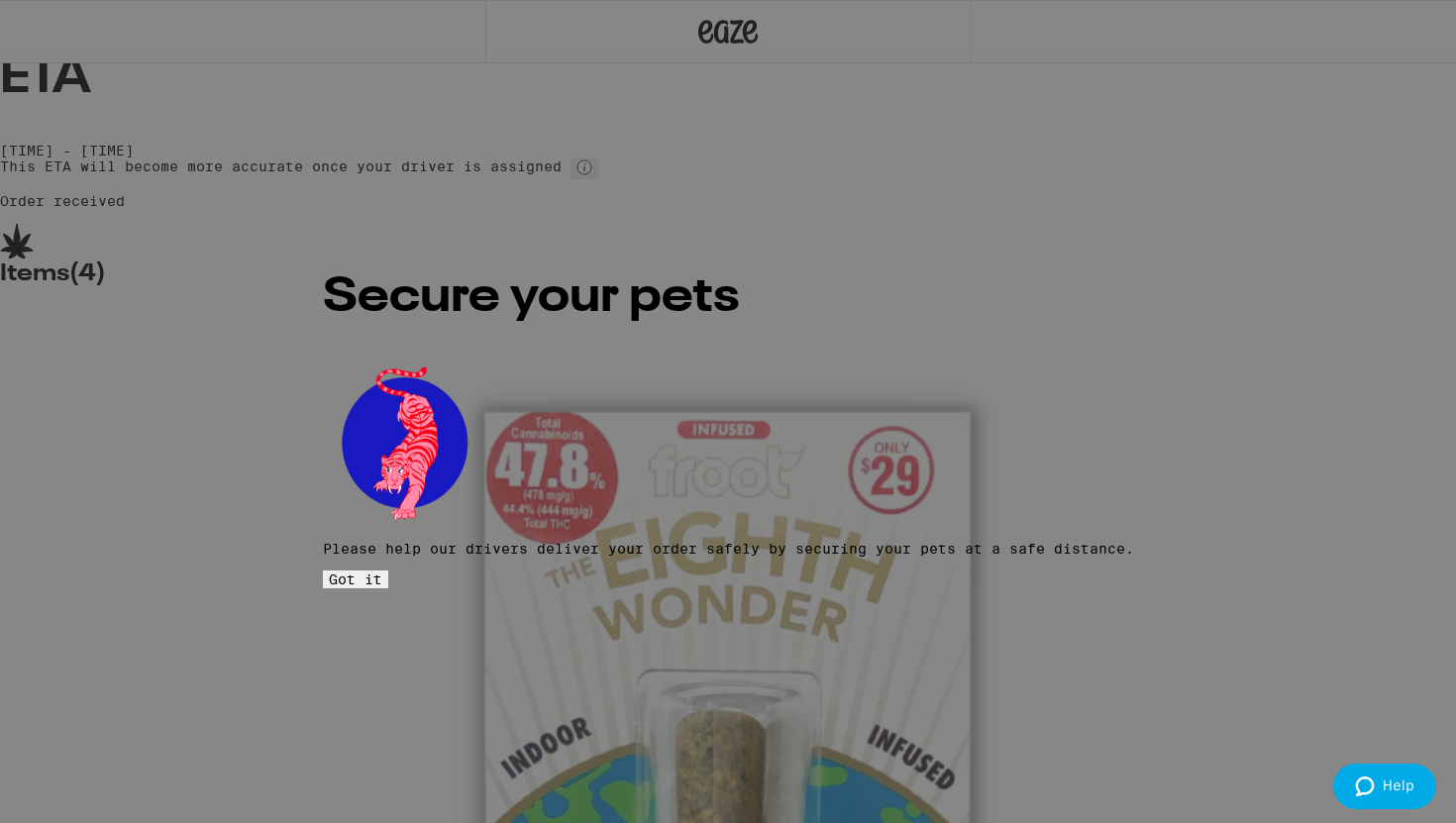 click on "Got it" at bounding box center (356, 579) 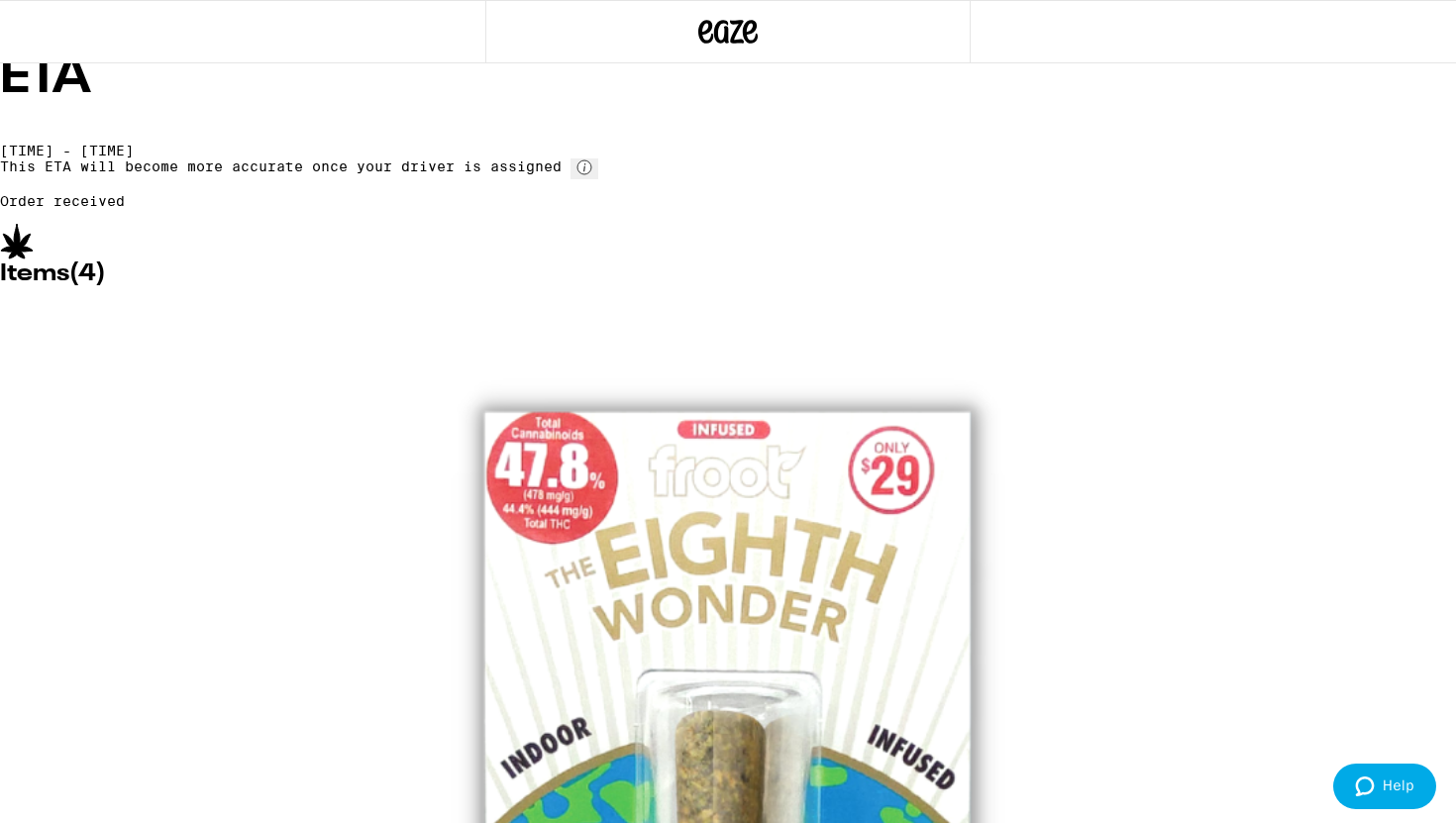 scroll, scrollTop: 48, scrollLeft: 0, axis: vertical 